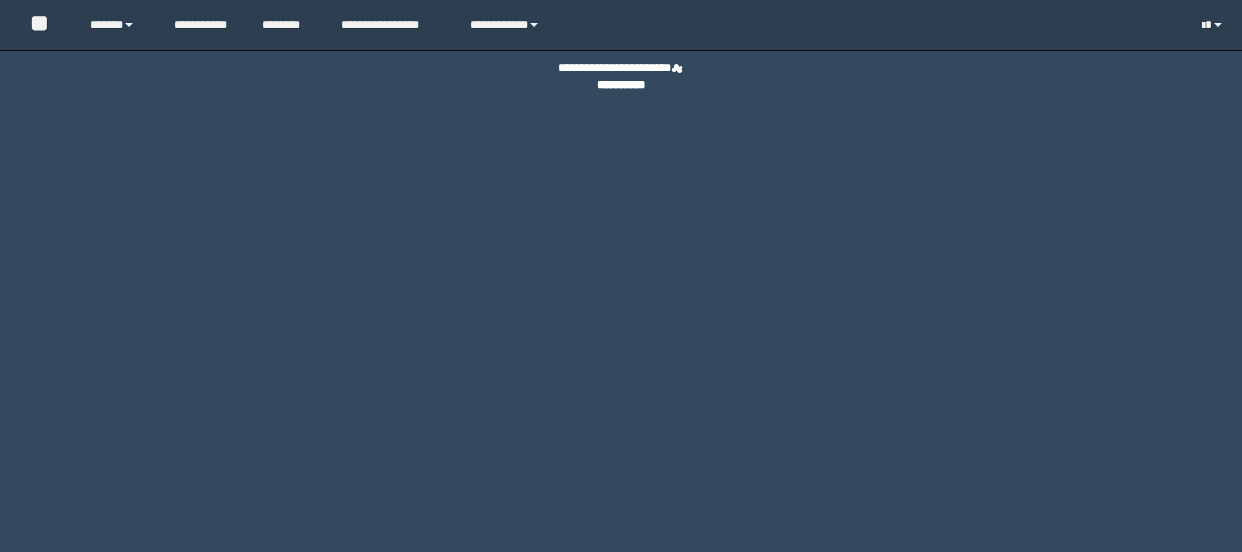 scroll, scrollTop: 0, scrollLeft: 0, axis: both 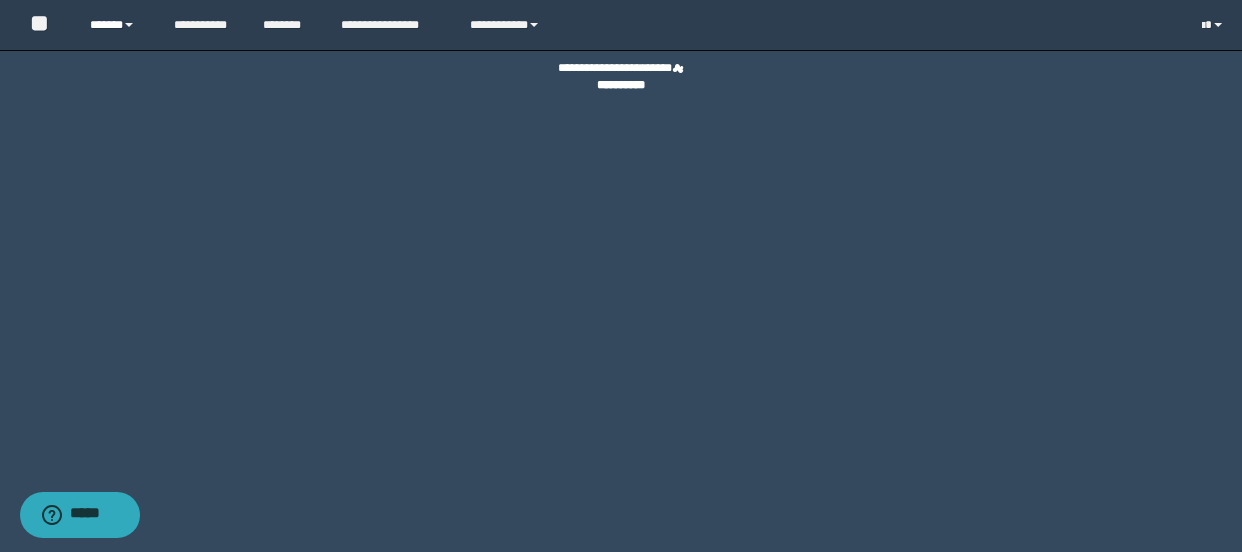 click on "******" at bounding box center [117, 25] 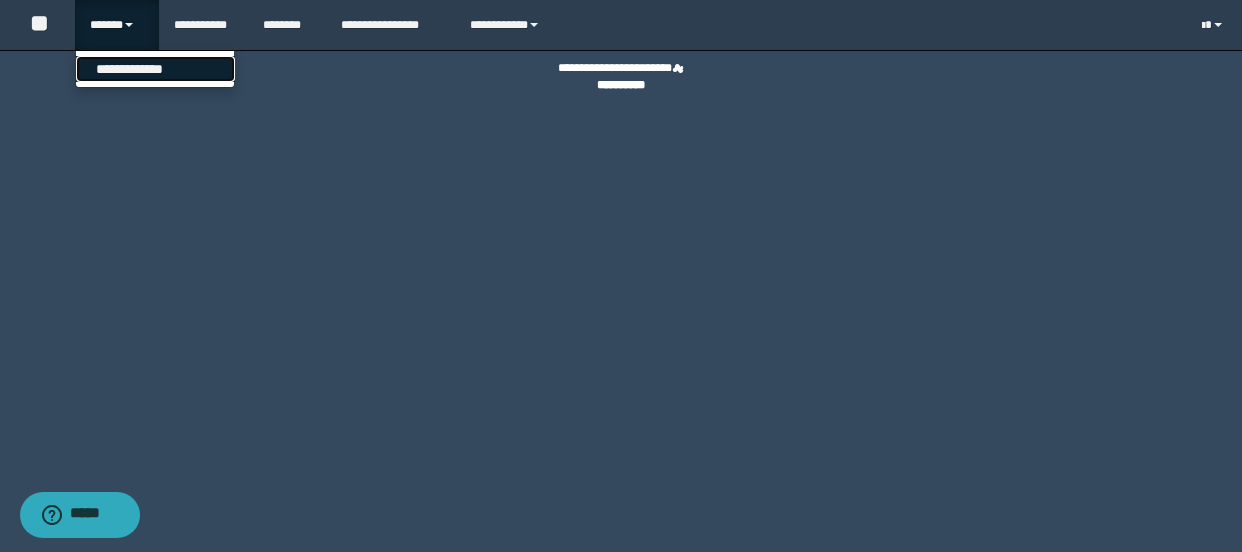 click on "**********" at bounding box center [155, 69] 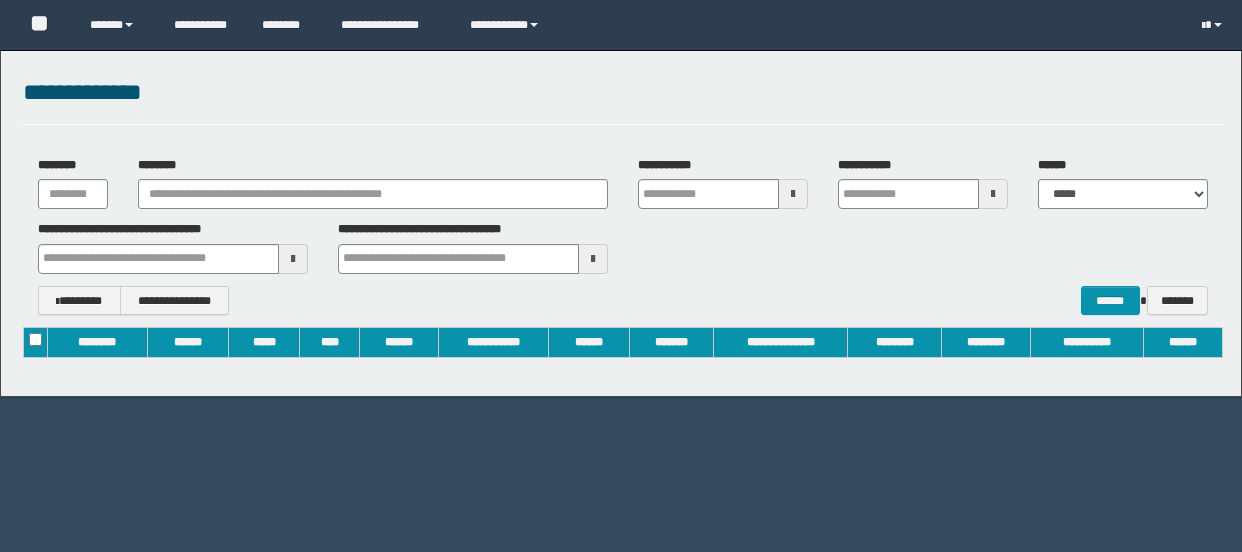 scroll, scrollTop: 0, scrollLeft: 0, axis: both 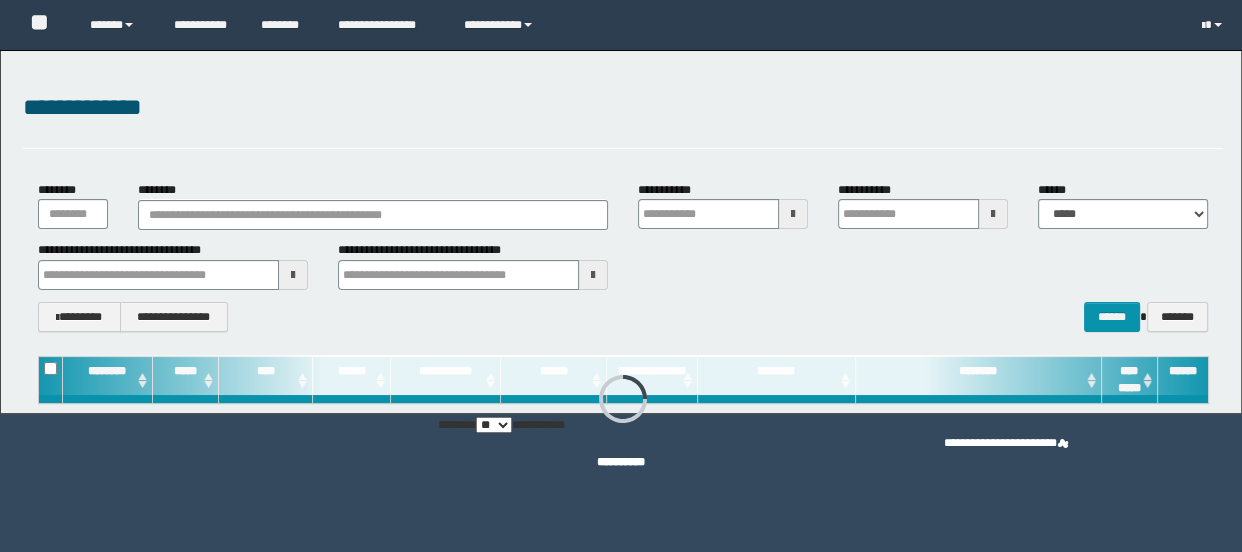 type on "**********" 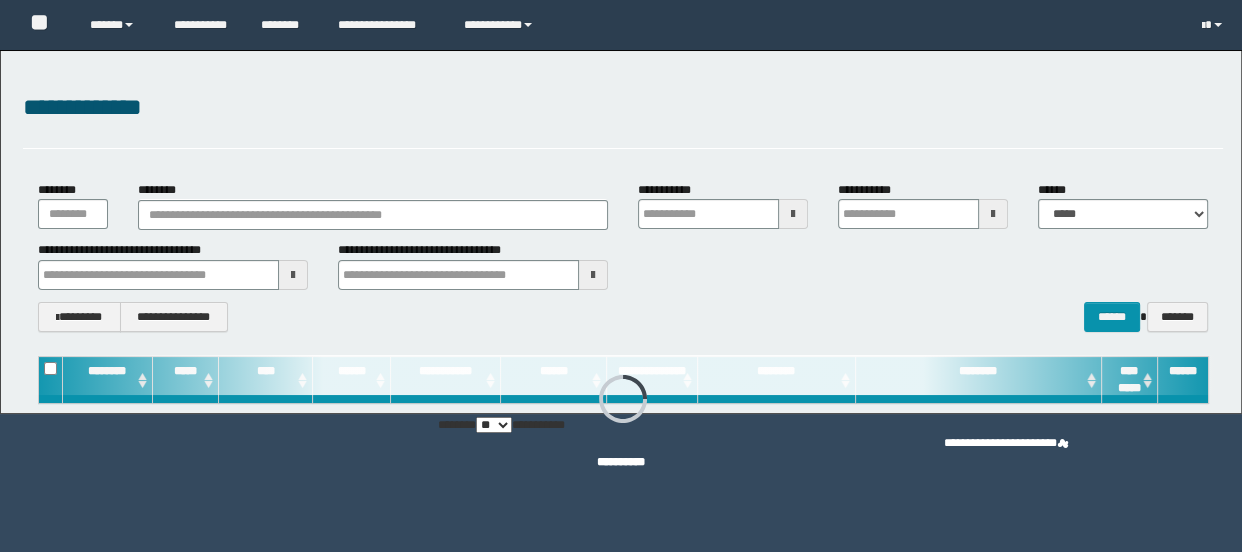type on "**********" 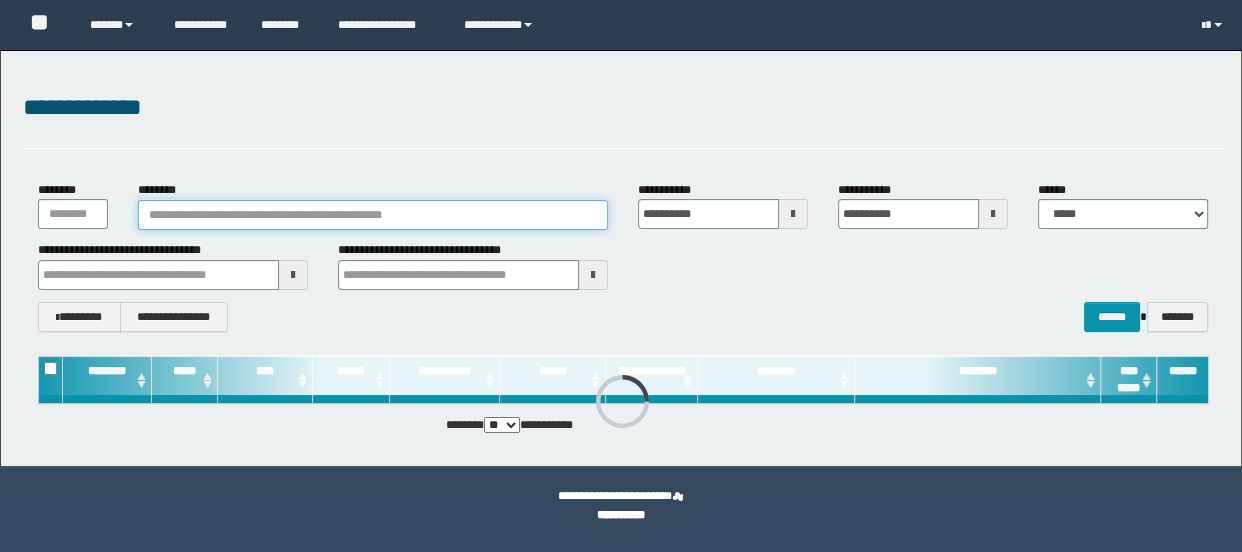 click on "********" at bounding box center (373, 215) 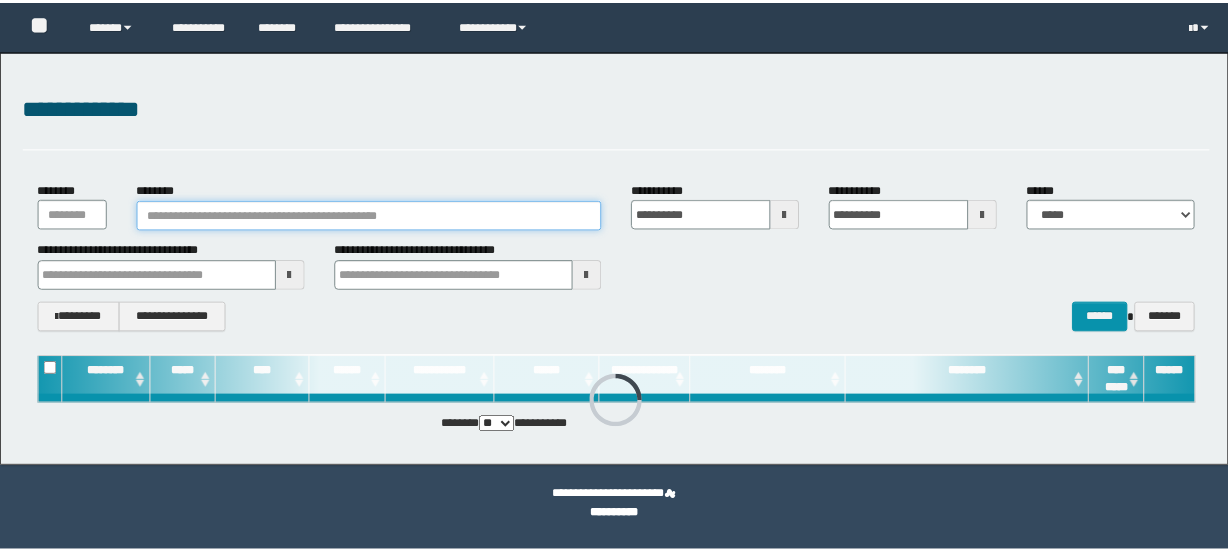 scroll, scrollTop: 0, scrollLeft: 0, axis: both 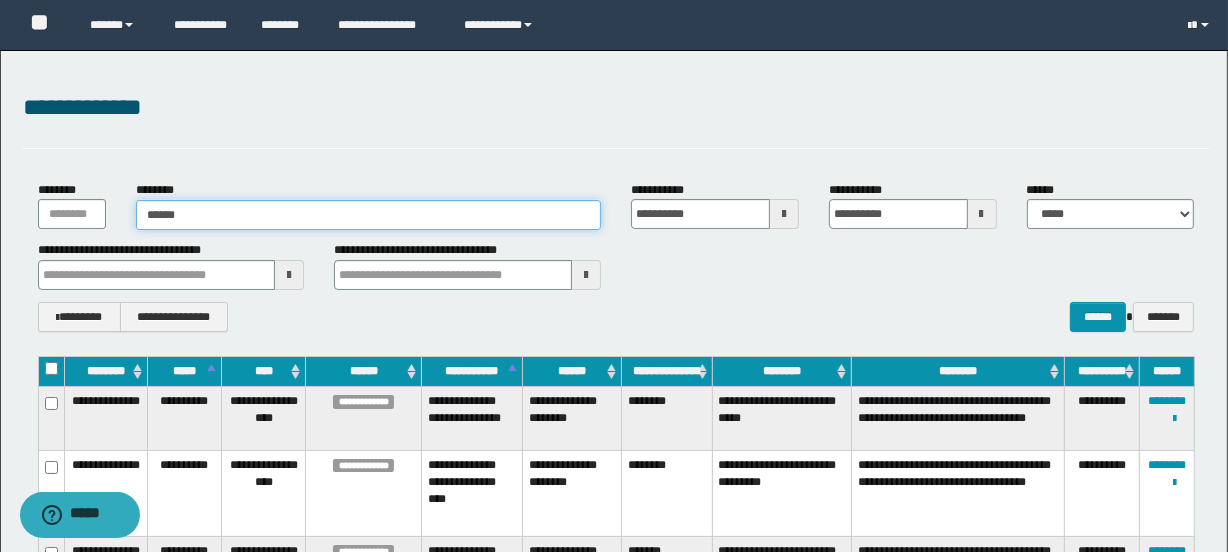 type on "*******" 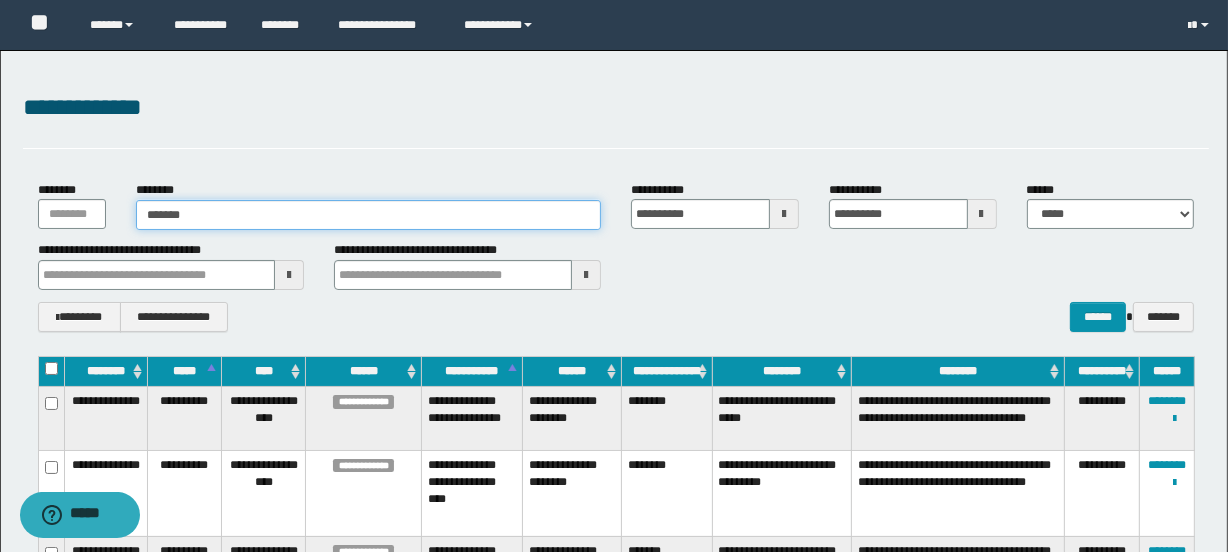 type on "*******" 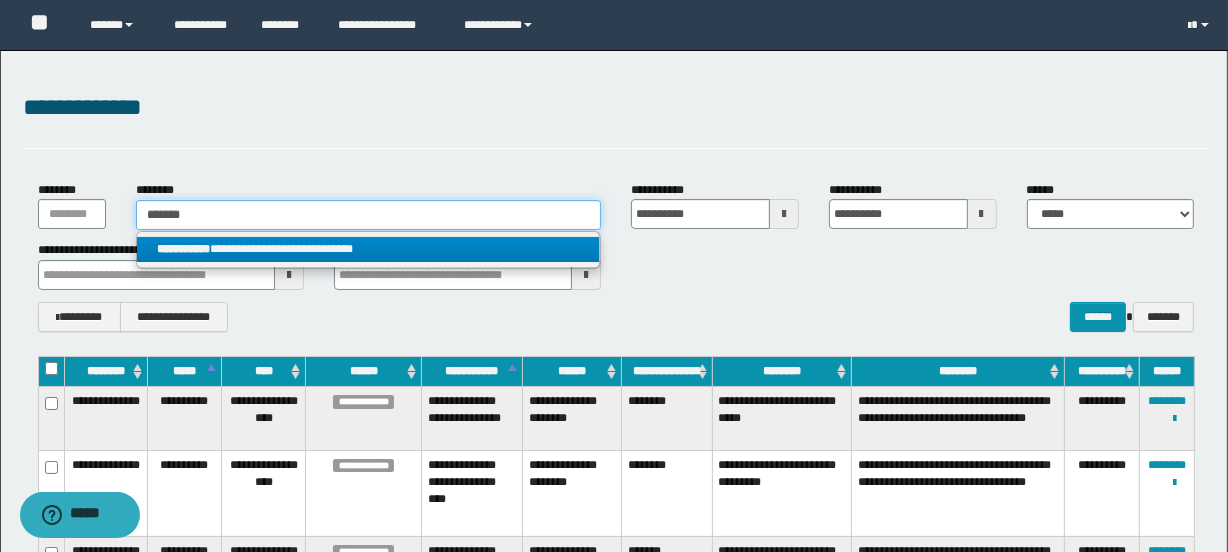 type on "*******" 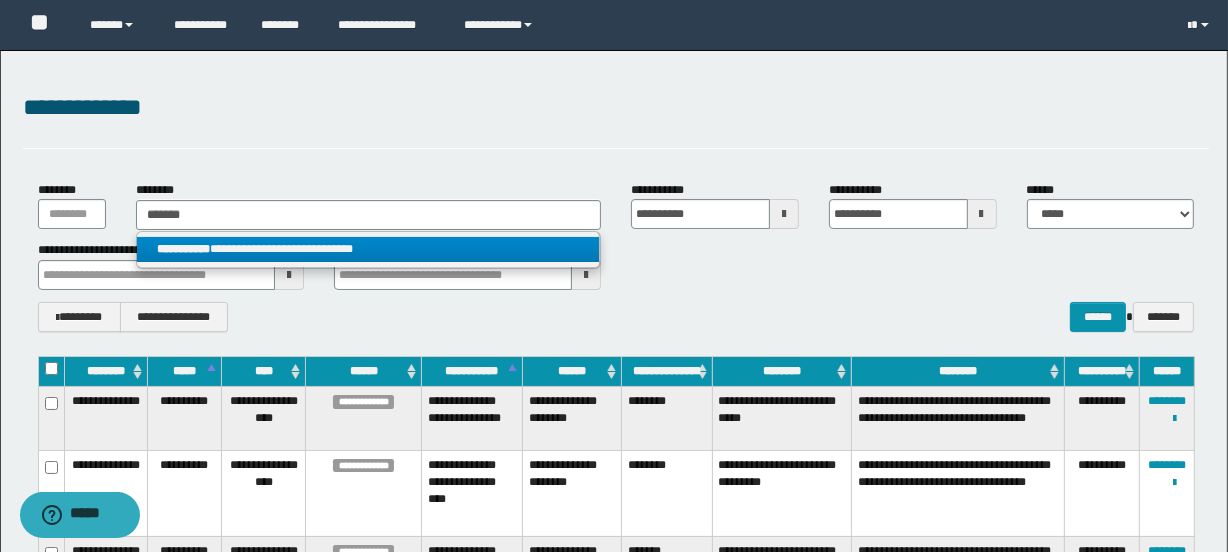 click on "**********" at bounding box center (368, 249) 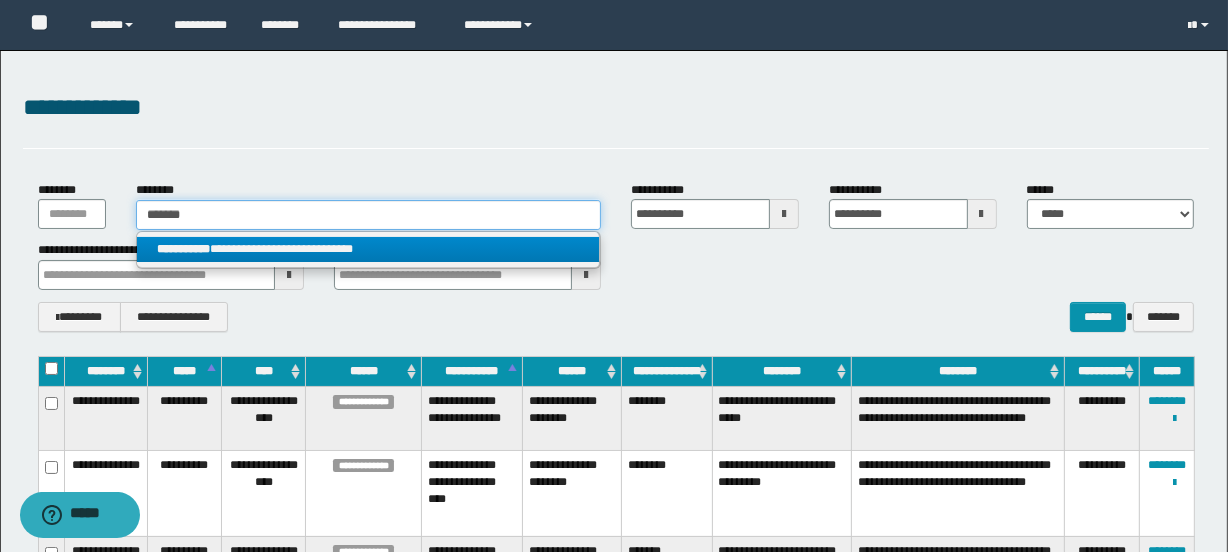 type 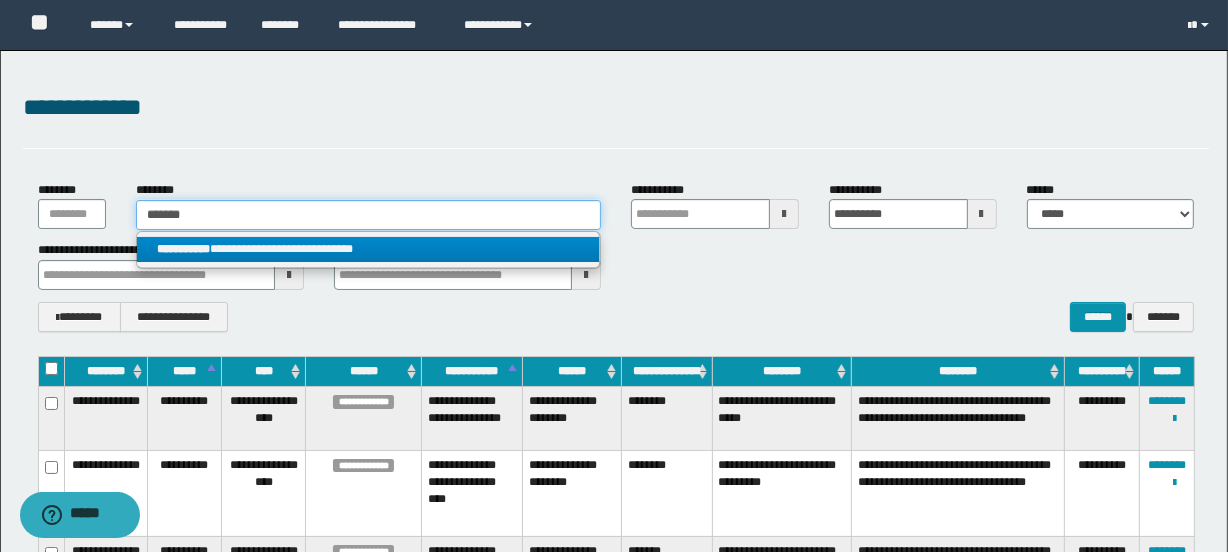 type 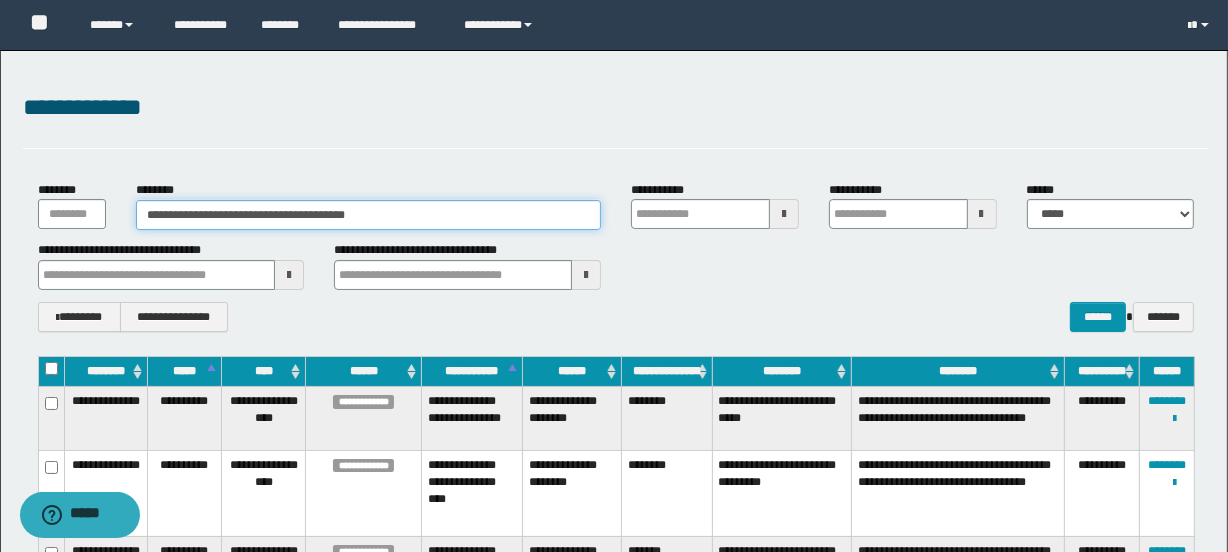 type 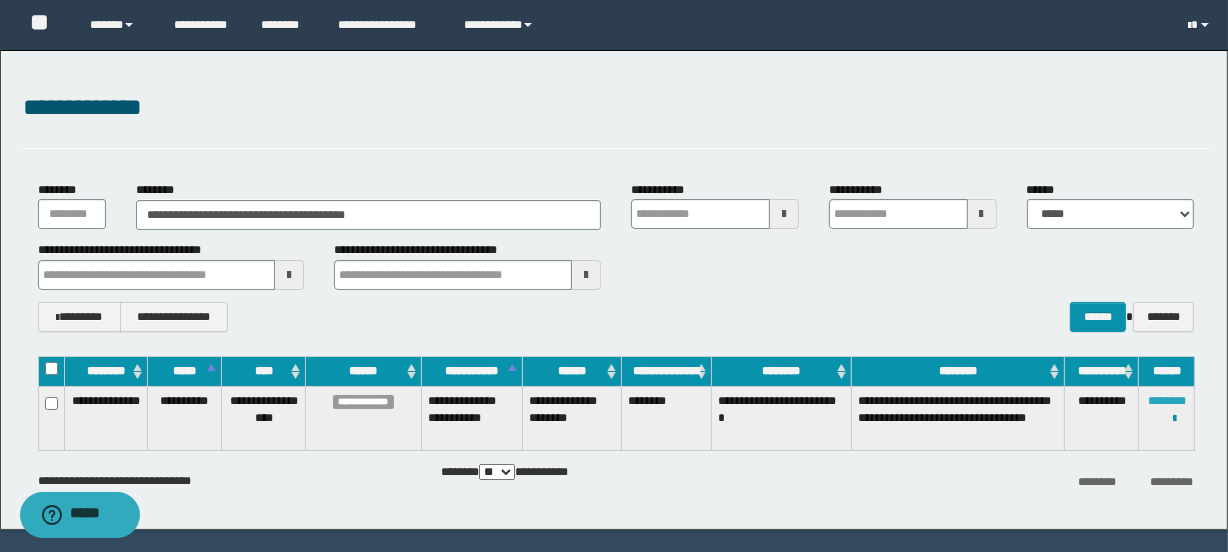 click on "********" at bounding box center [1167, 401] 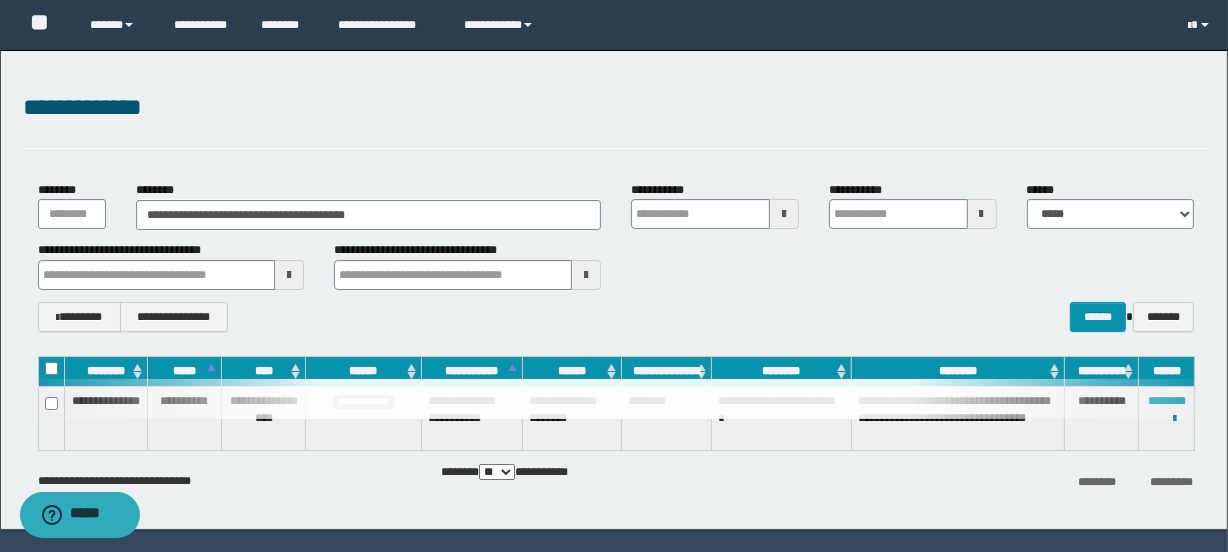 type 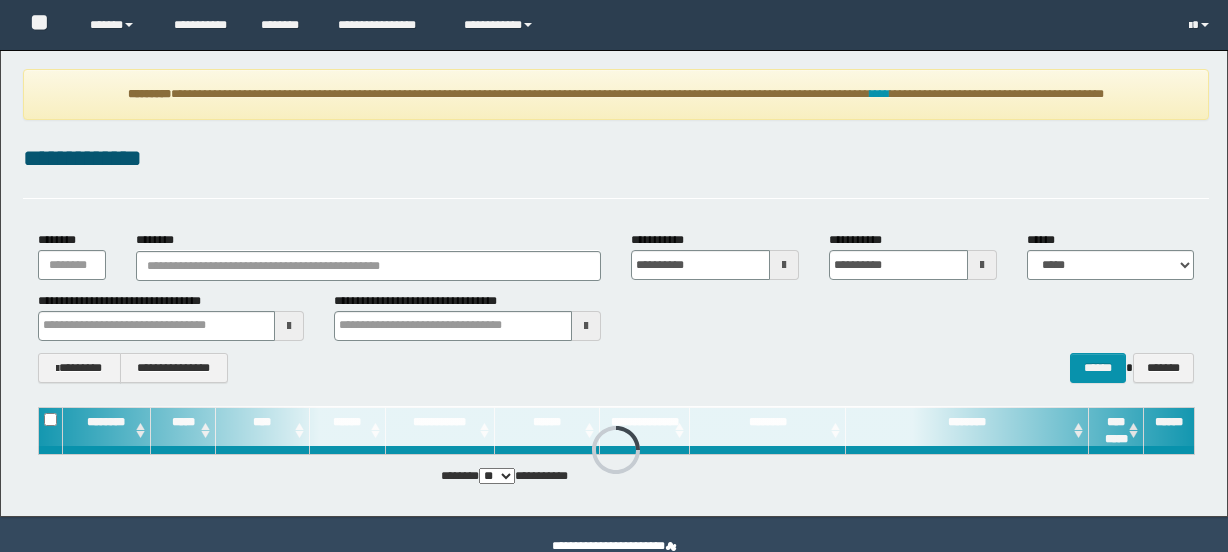 scroll, scrollTop: 0, scrollLeft: 0, axis: both 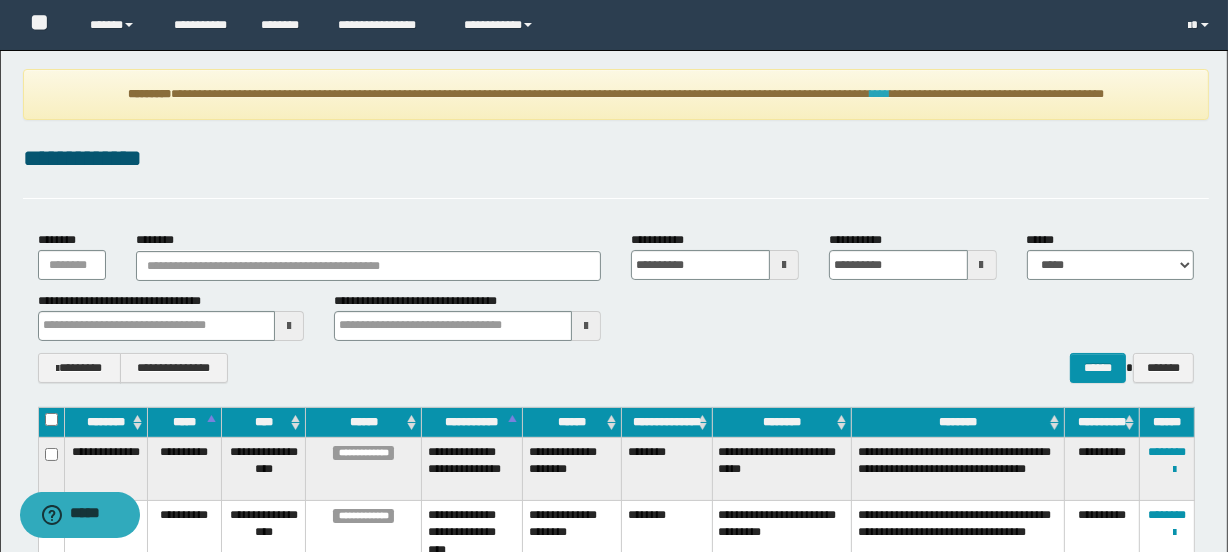 click on "****" at bounding box center (880, 94) 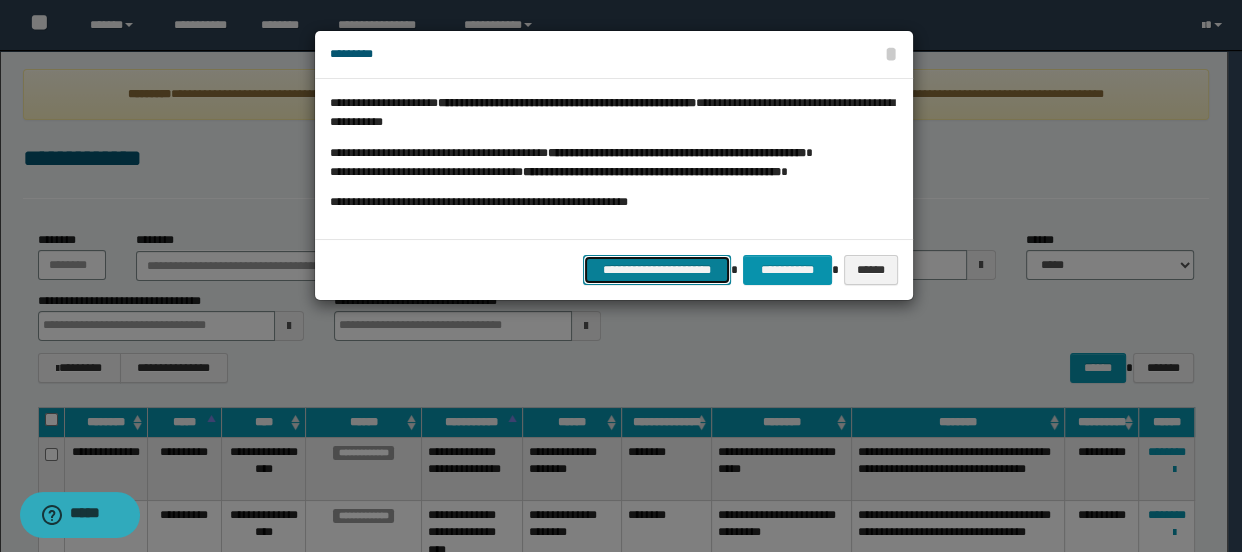 click on "**********" at bounding box center [657, 270] 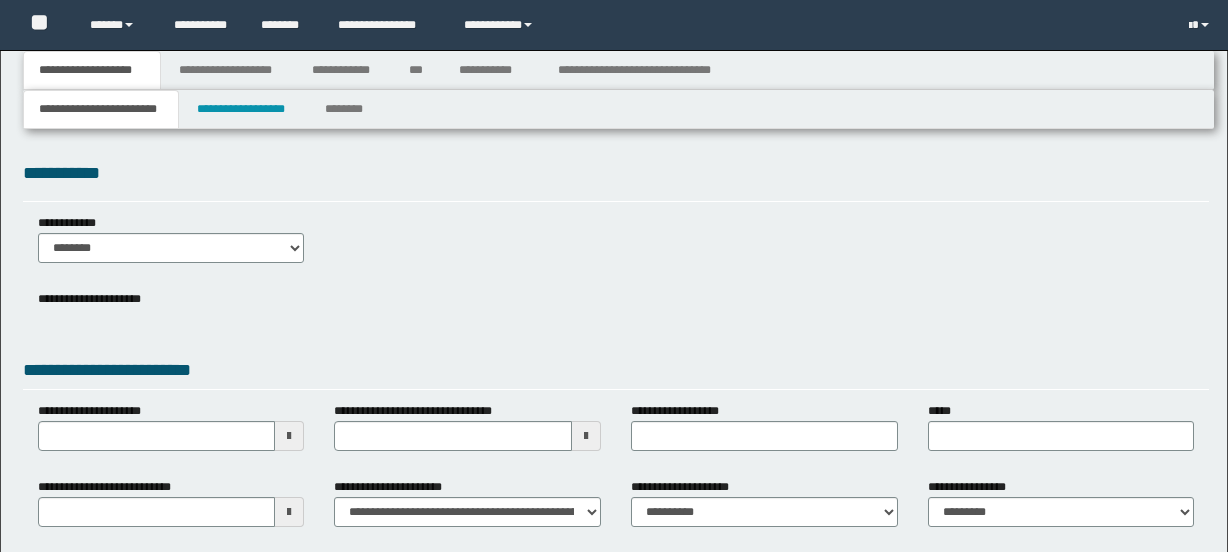 type 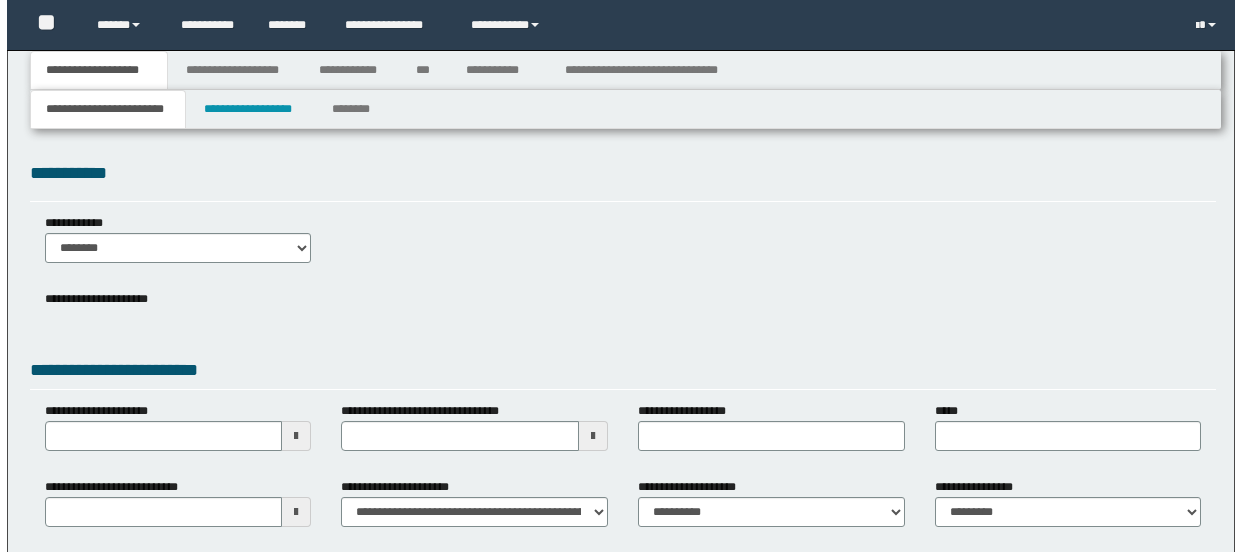 scroll, scrollTop: 0, scrollLeft: 0, axis: both 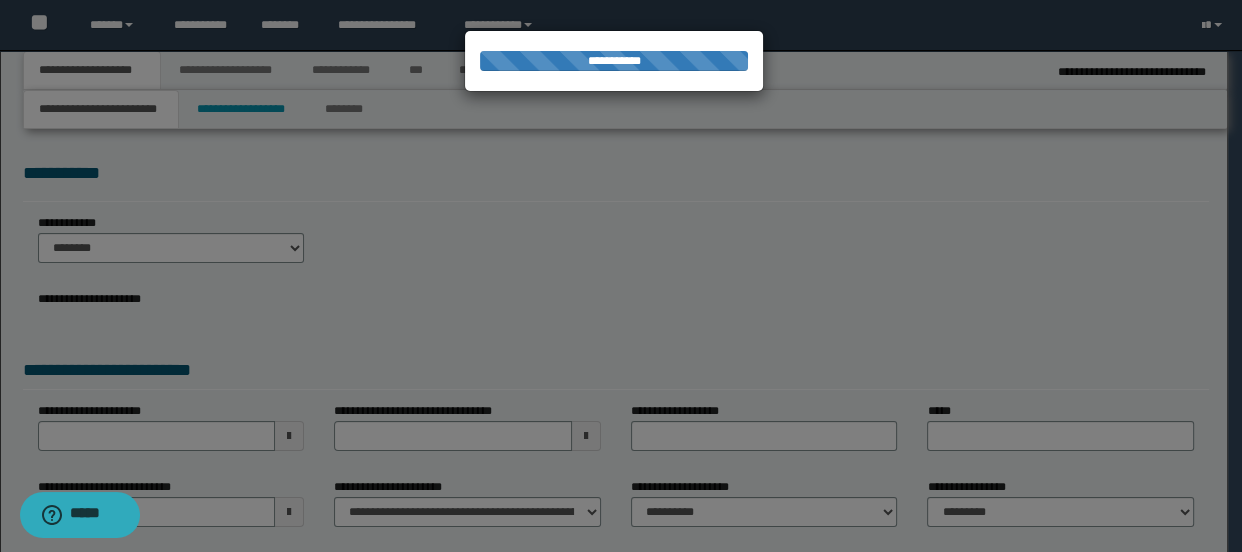 select on "*" 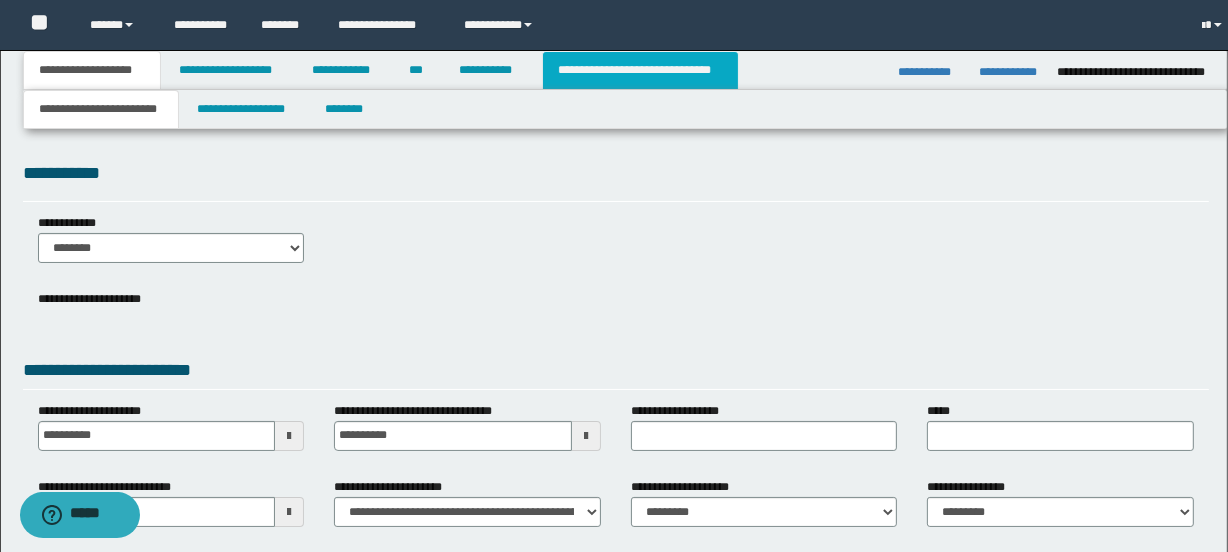 click on "**********" at bounding box center (640, 70) 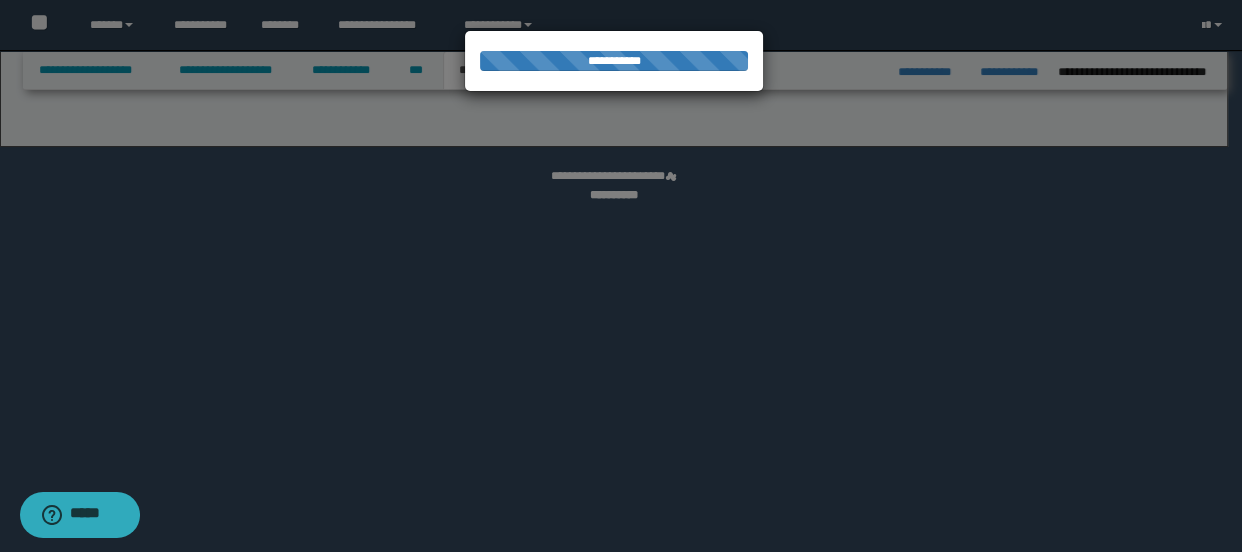 select on "*" 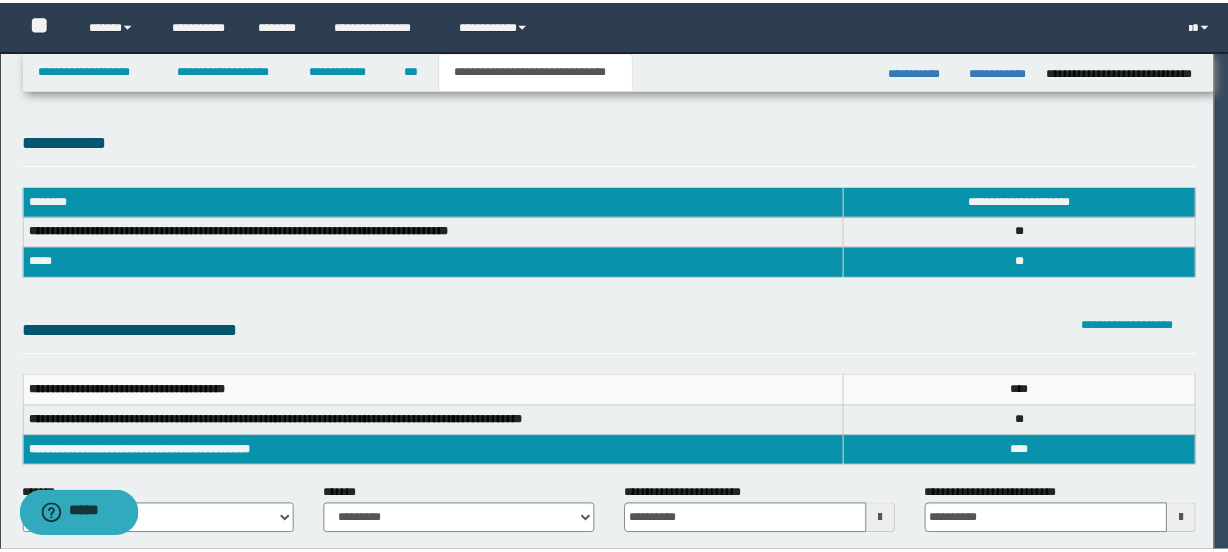 scroll, scrollTop: 0, scrollLeft: 0, axis: both 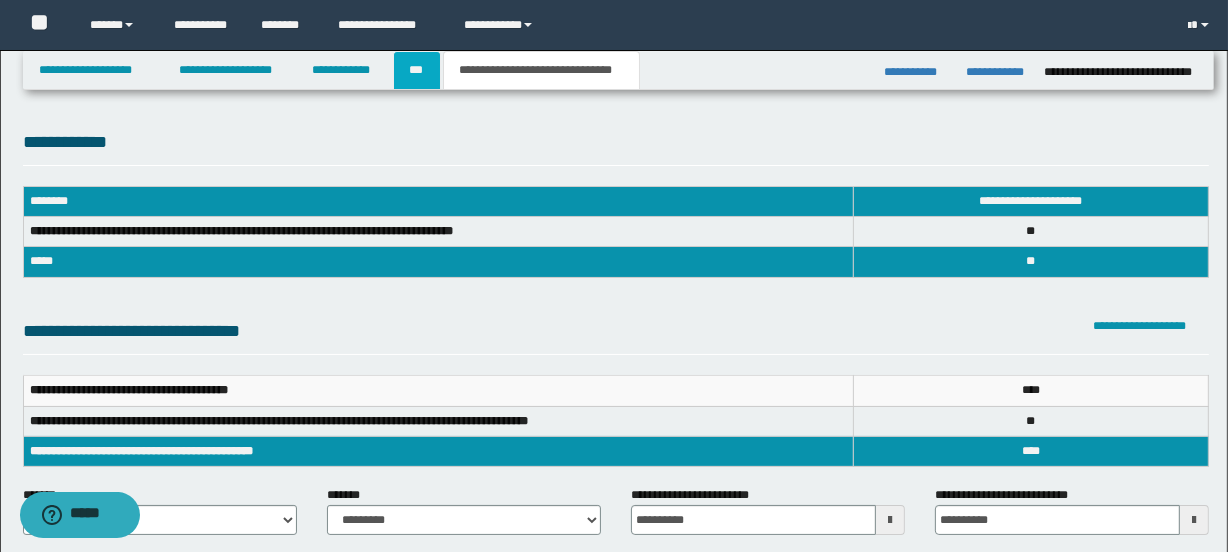 click on "***" at bounding box center [417, 70] 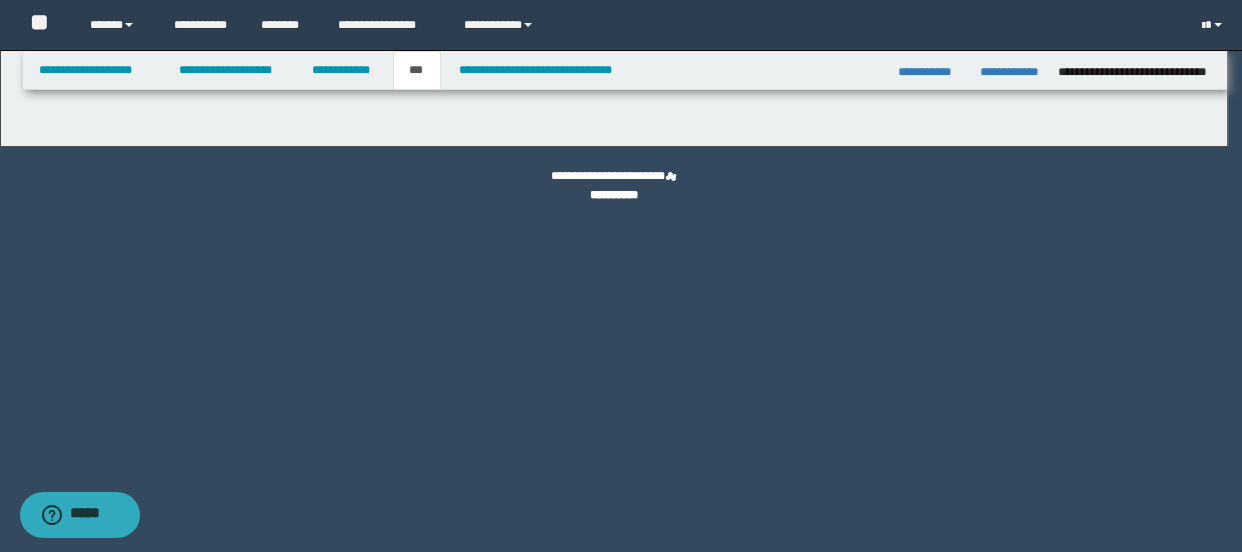 select on "***" 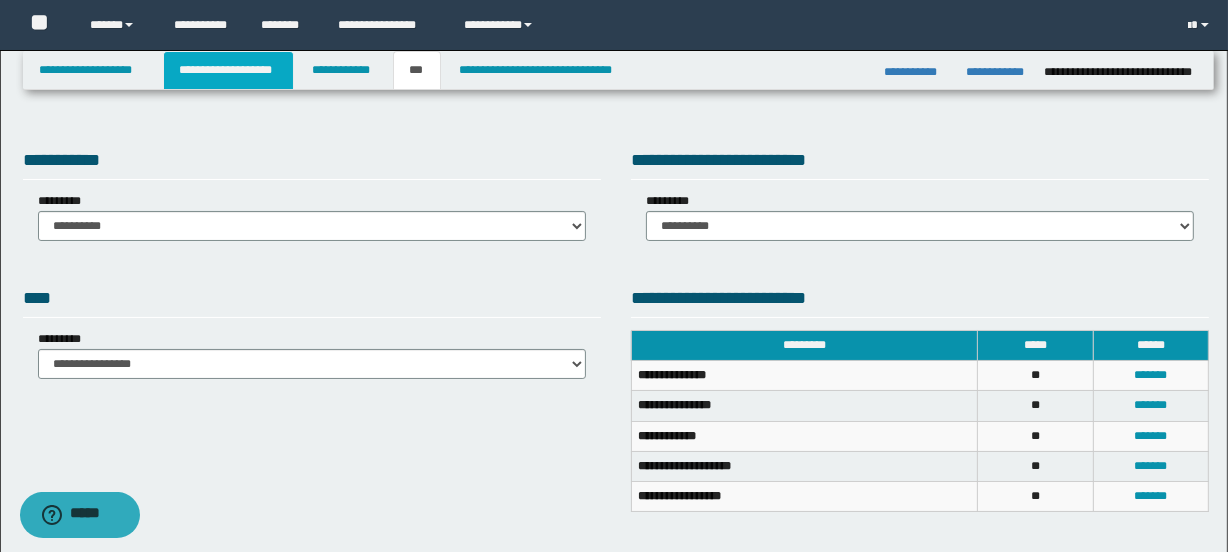 click on "**********" at bounding box center [228, 70] 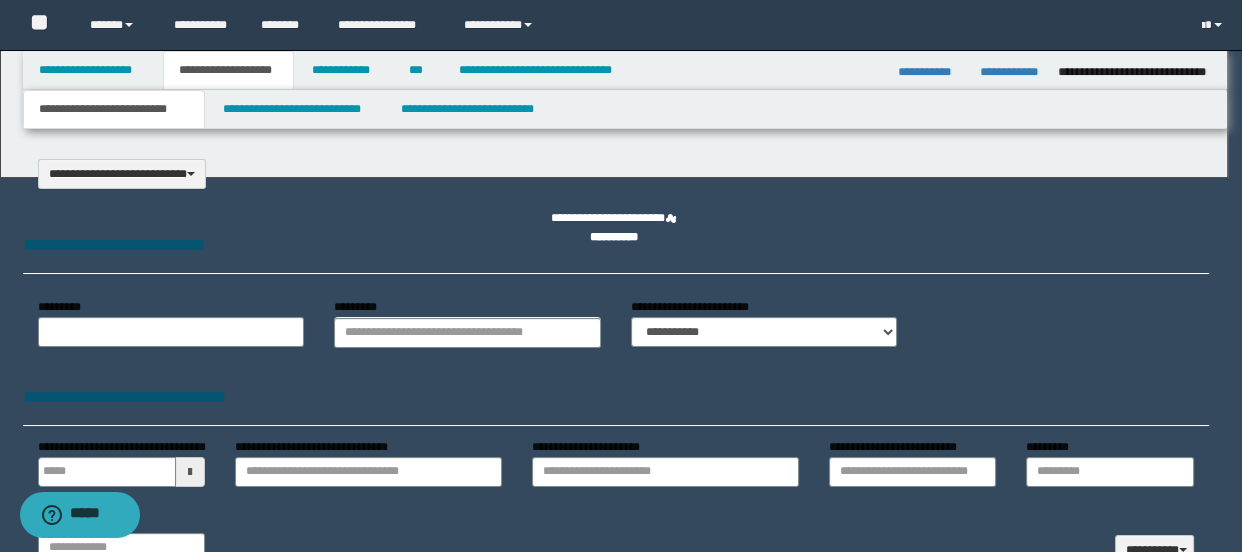 select on "*" 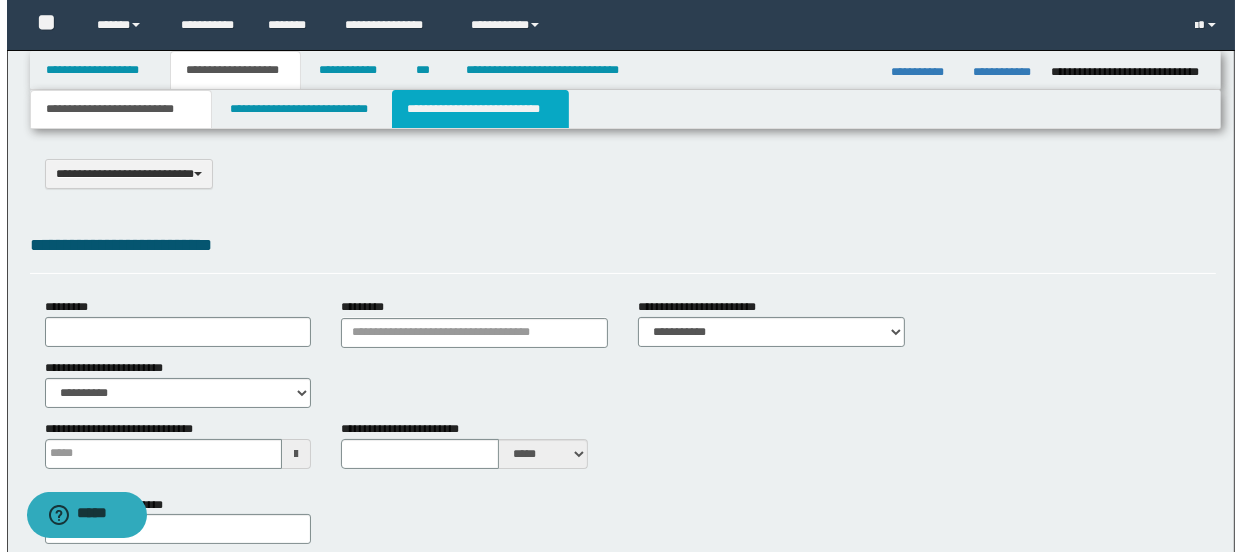 scroll, scrollTop: 0, scrollLeft: 0, axis: both 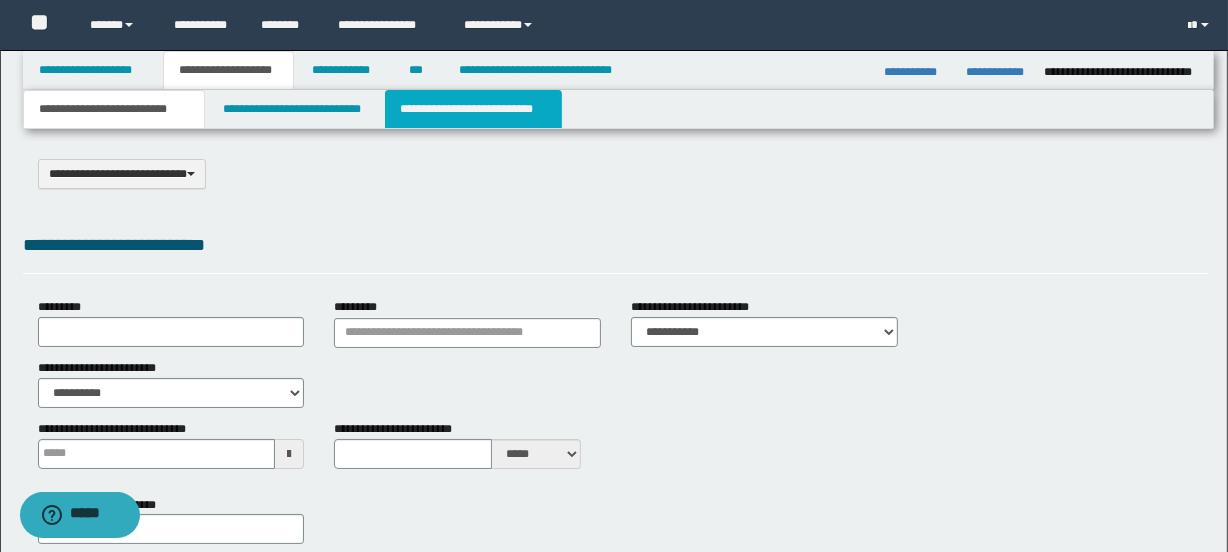 click on "**********" at bounding box center [473, 109] 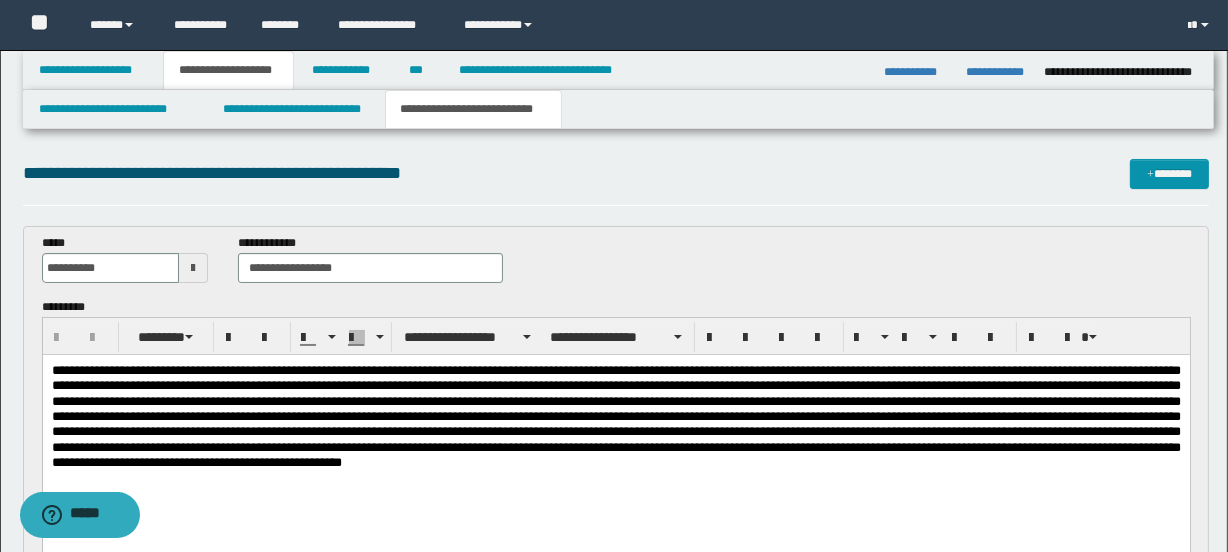 scroll, scrollTop: 0, scrollLeft: 0, axis: both 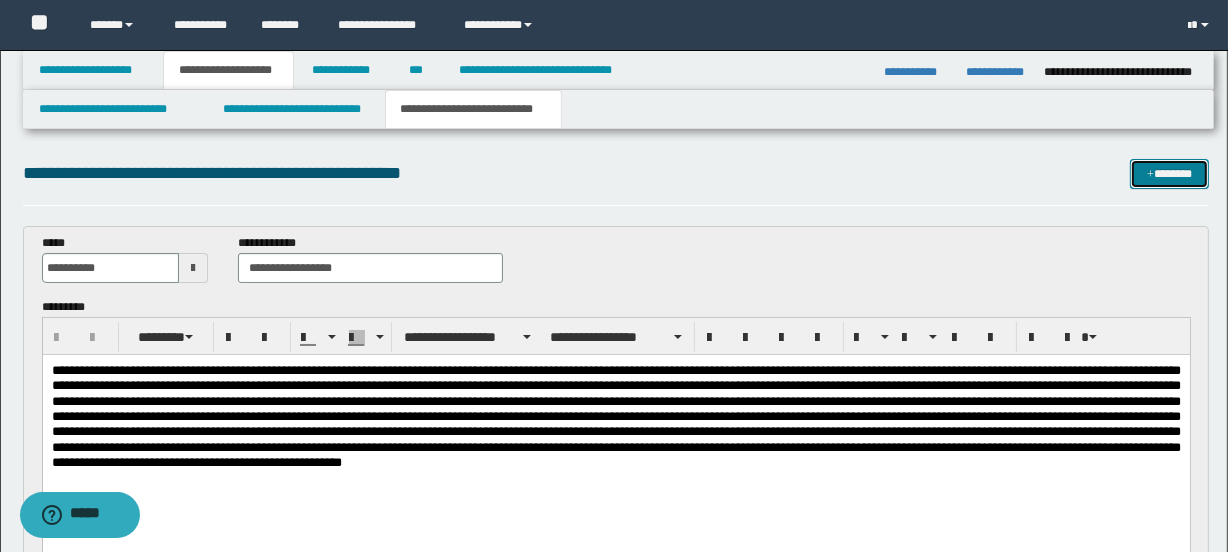 click on "*******" at bounding box center (1170, 174) 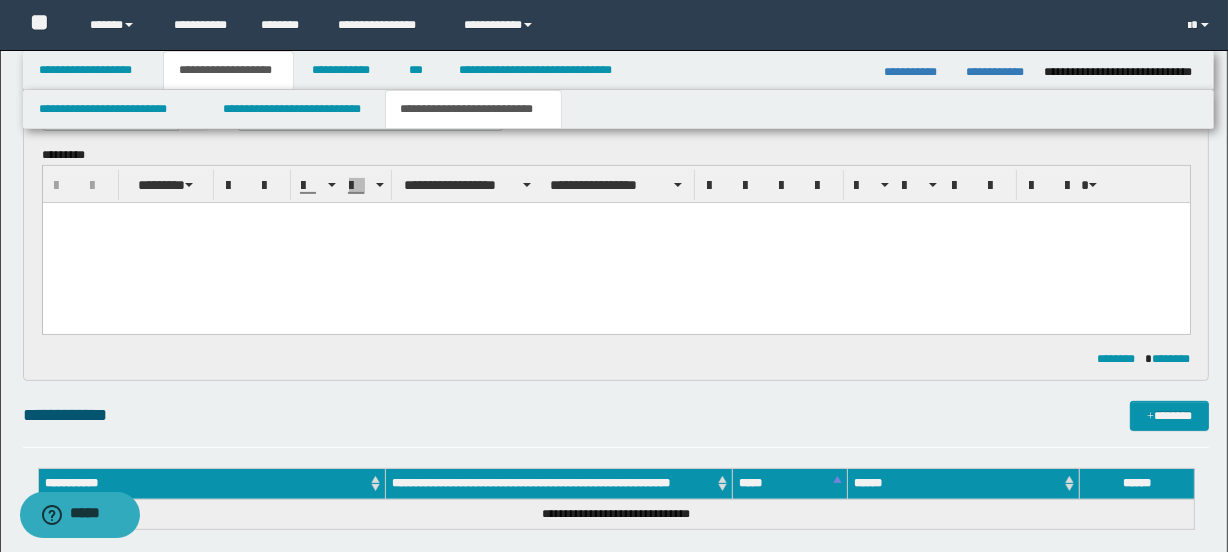 scroll, scrollTop: 0, scrollLeft: 0, axis: both 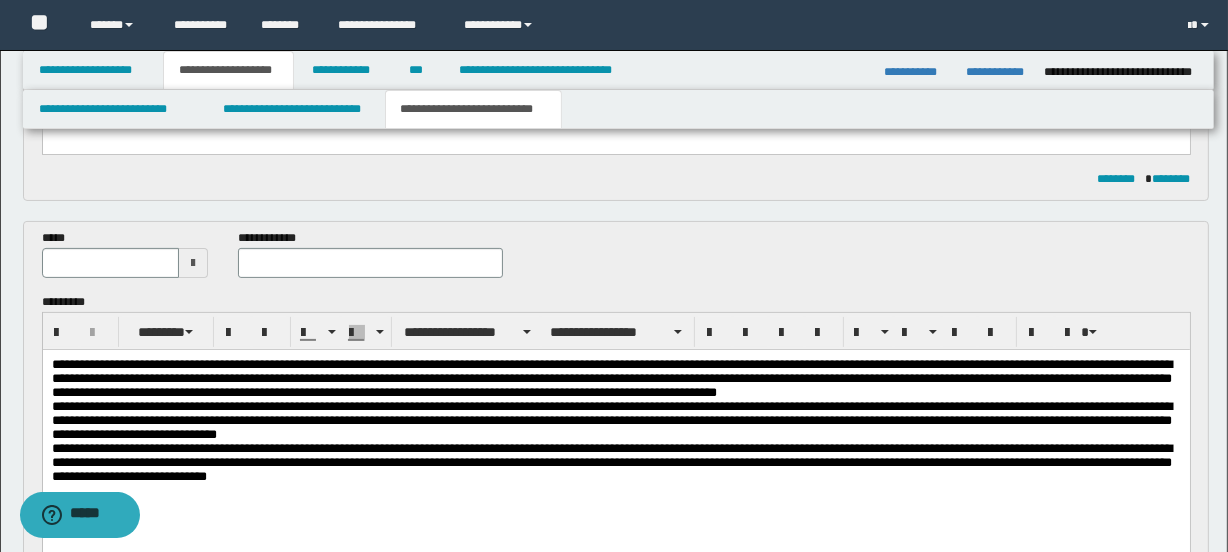 click at bounding box center [193, 263] 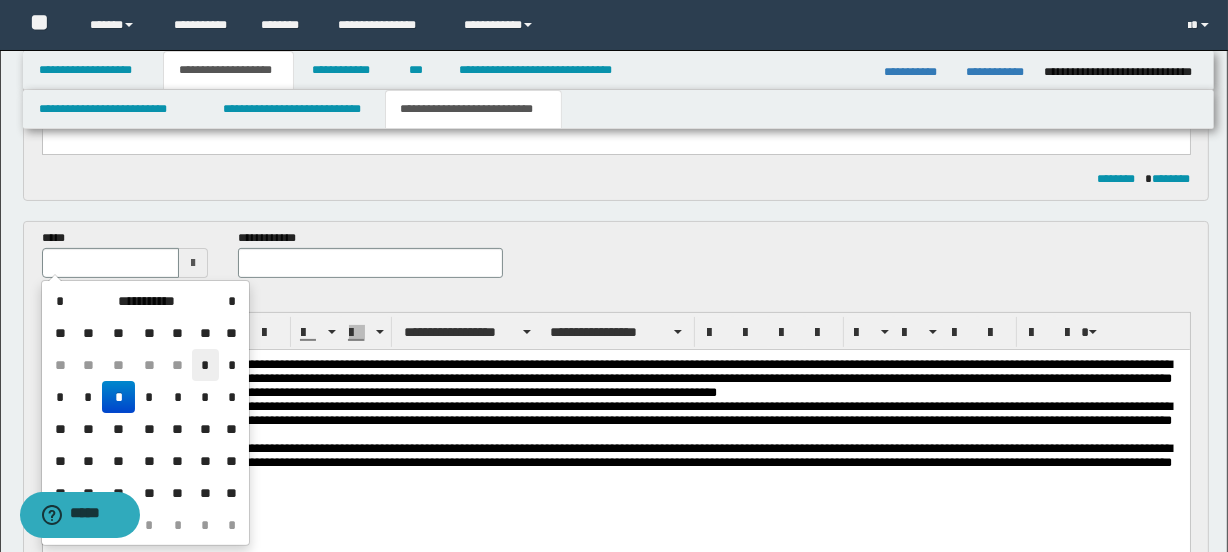click on "*" at bounding box center [206, 365] 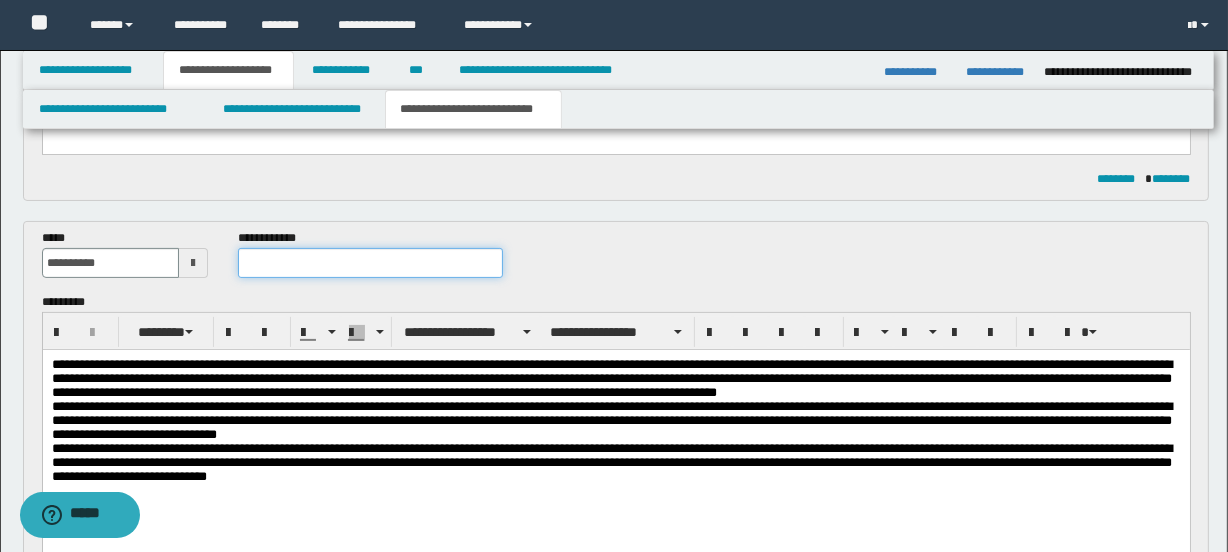 click at bounding box center [370, 263] 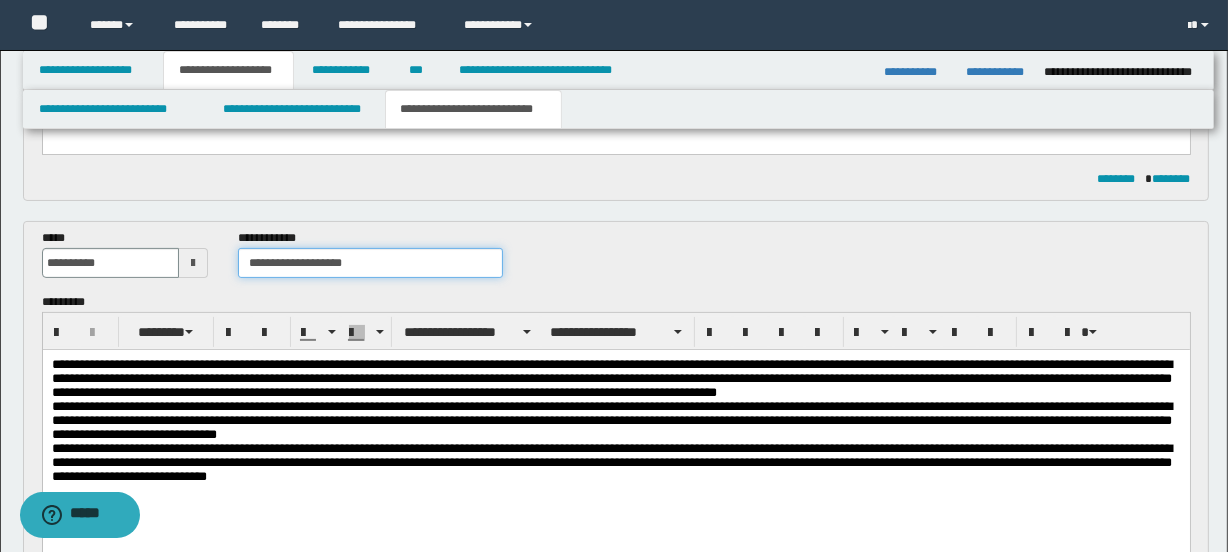 type on "**********" 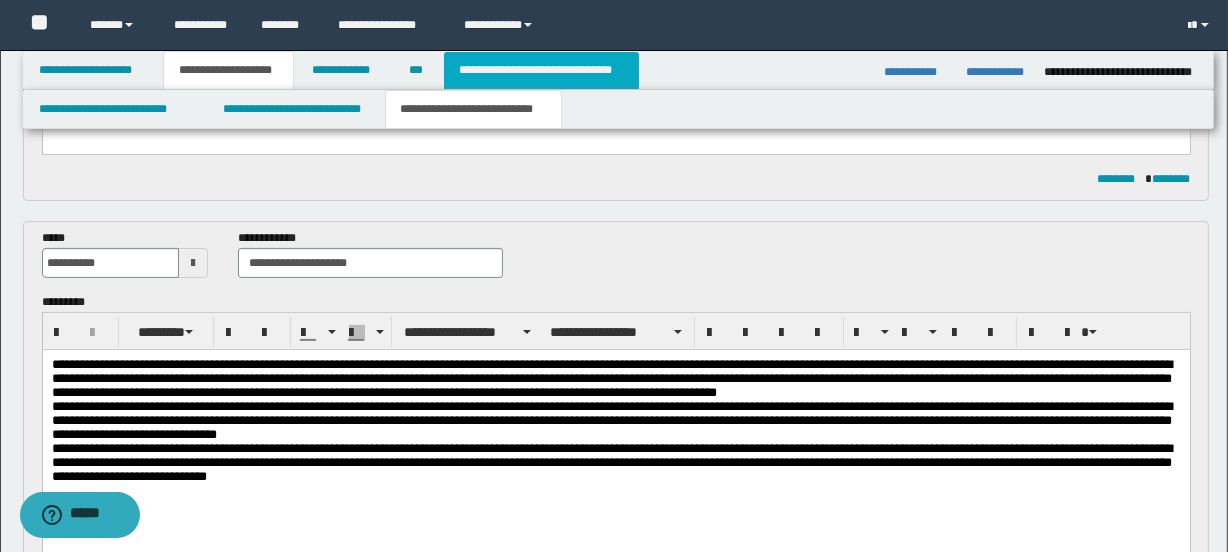 click on "**********" at bounding box center (541, 70) 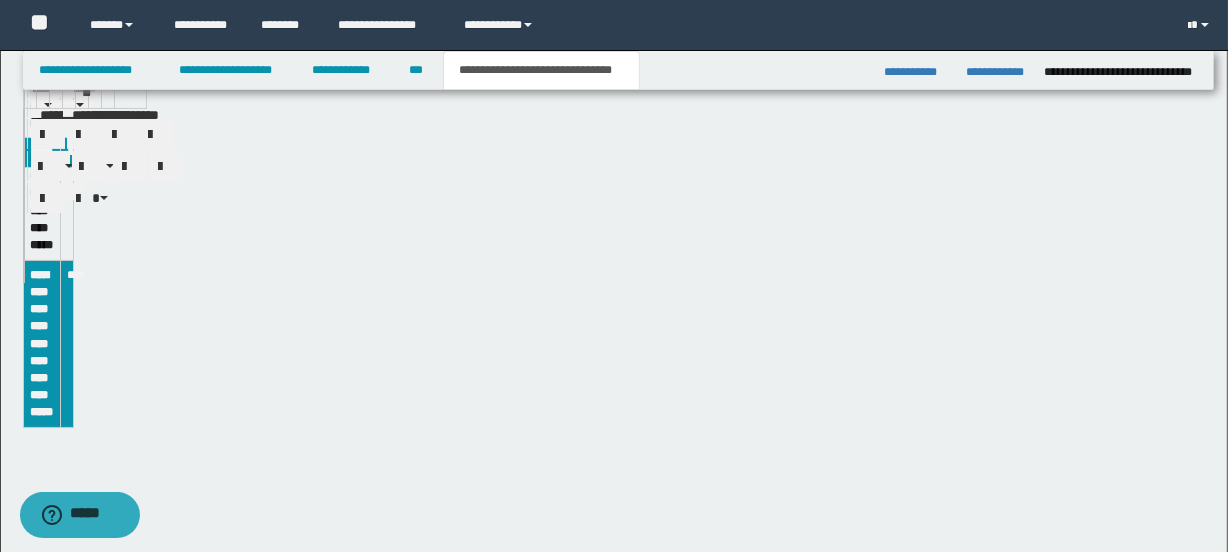 scroll, scrollTop: 393, scrollLeft: 0, axis: vertical 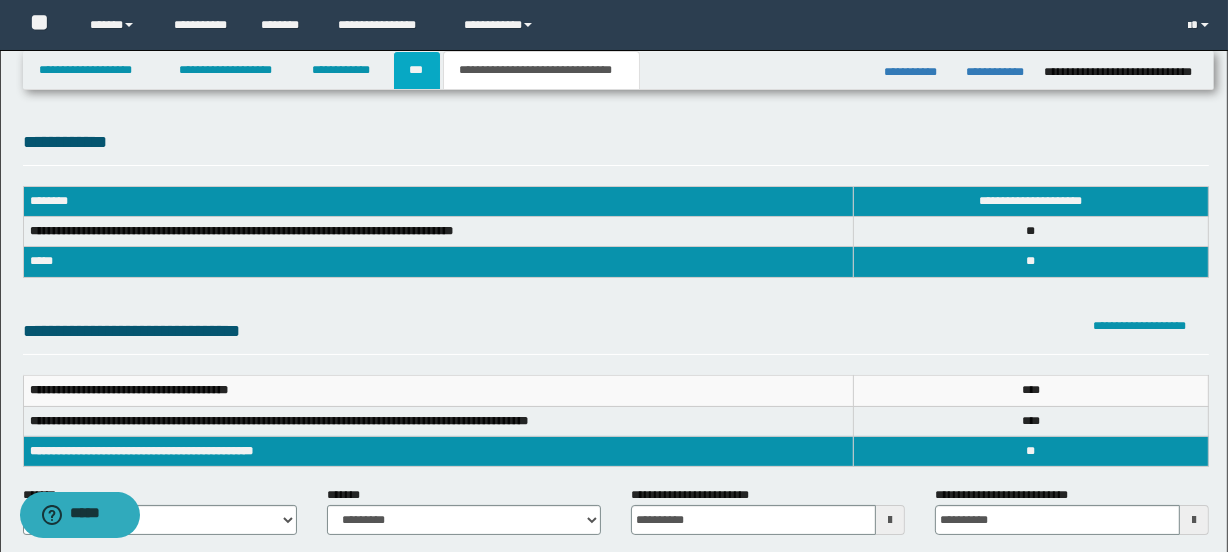 click on "***" at bounding box center (417, 70) 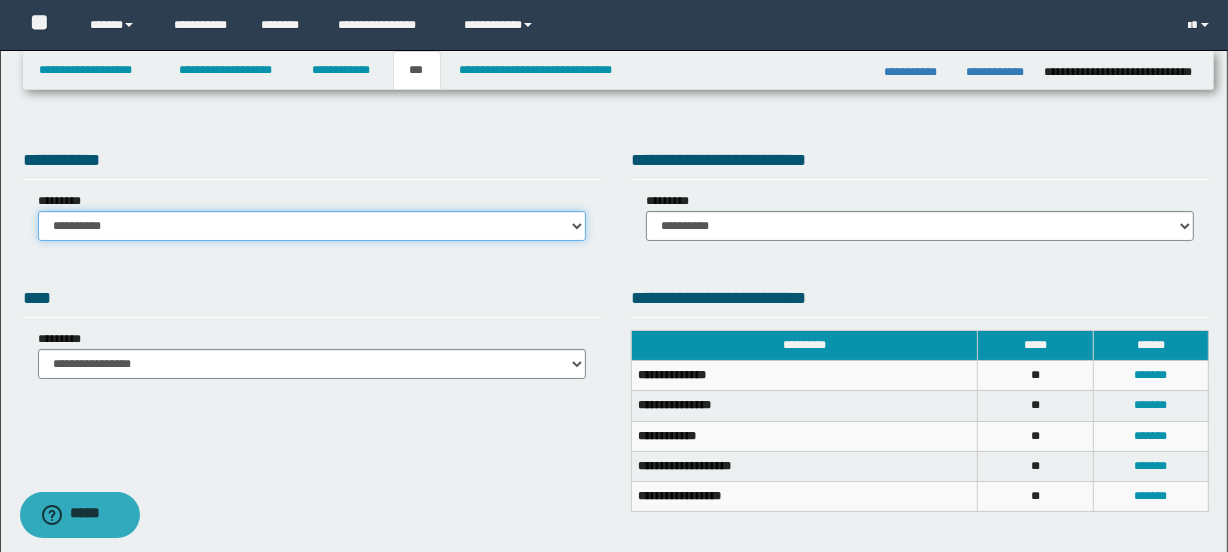 click on "**********" at bounding box center [312, 226] 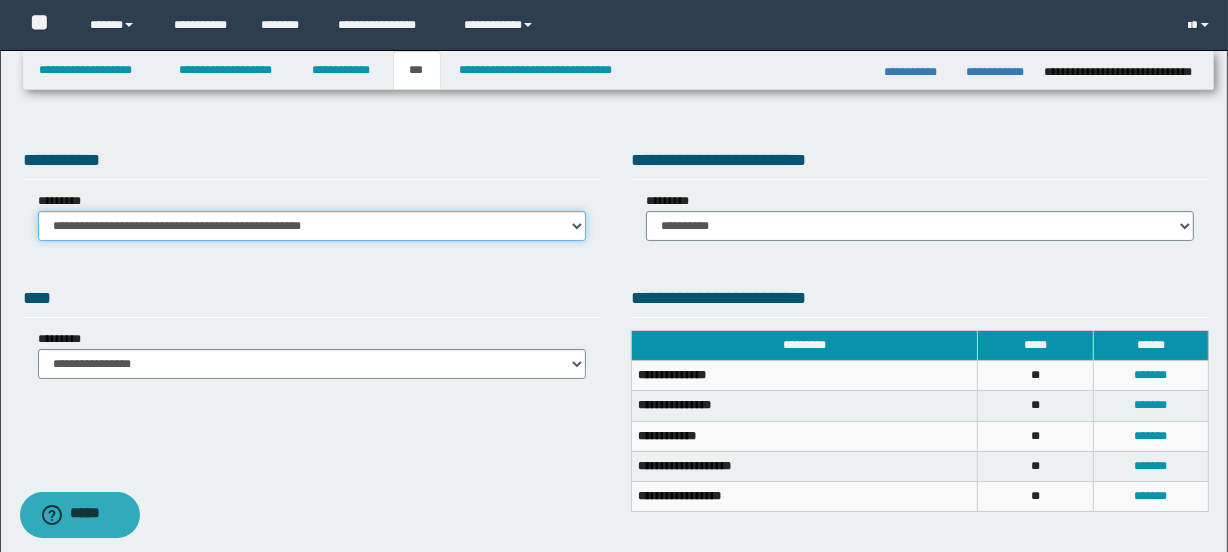 click on "**********" at bounding box center [312, 226] 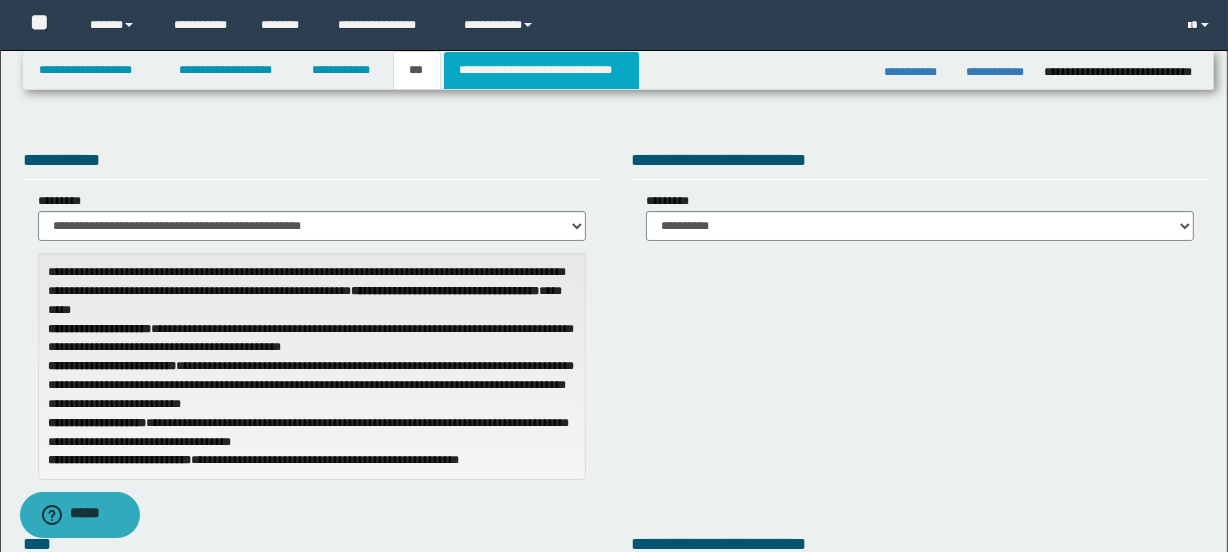 click on "**********" at bounding box center [541, 70] 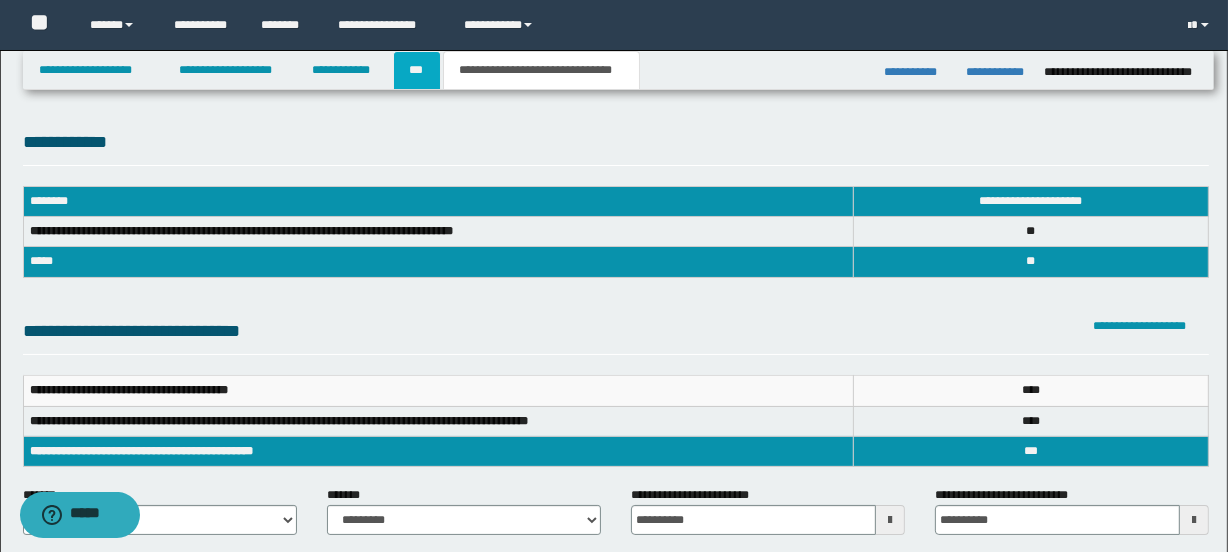 click on "***" at bounding box center [417, 70] 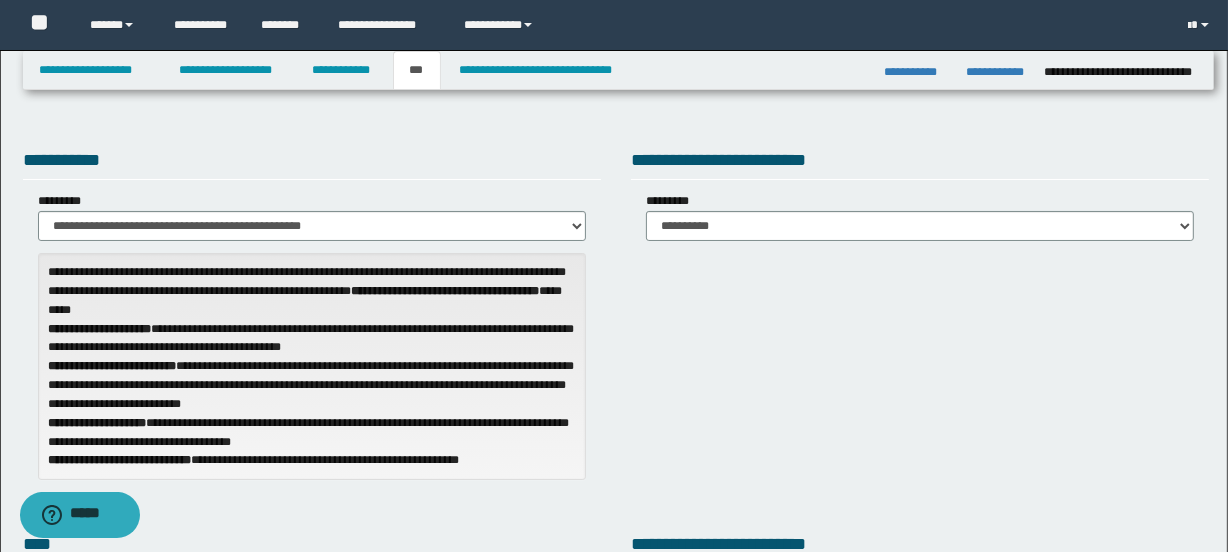 click on "*********" at bounding box center (671, 201) 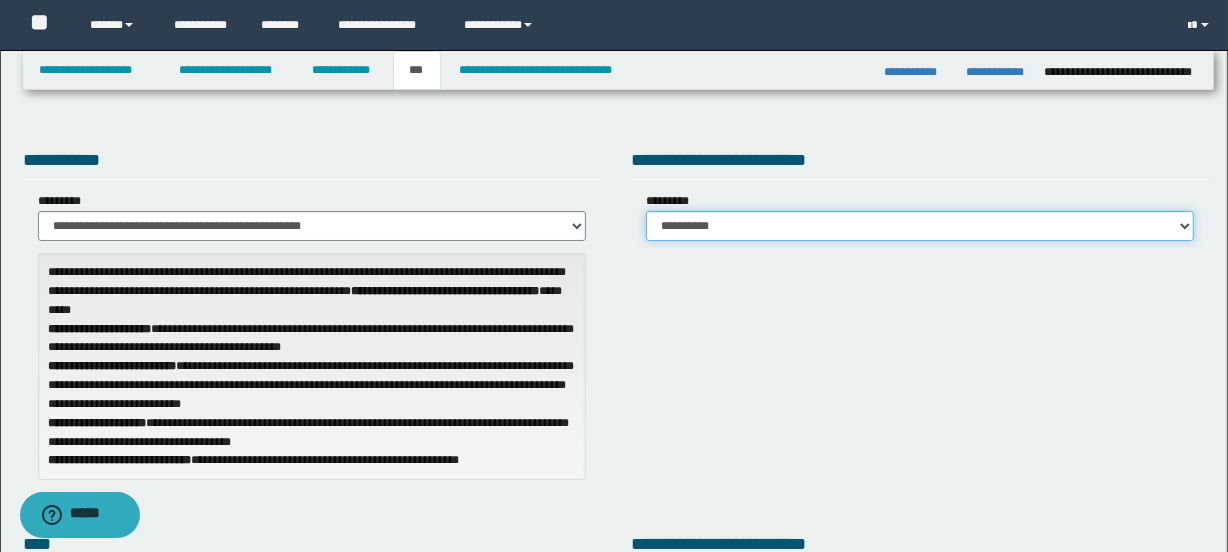 click on "**********" at bounding box center [920, 226] 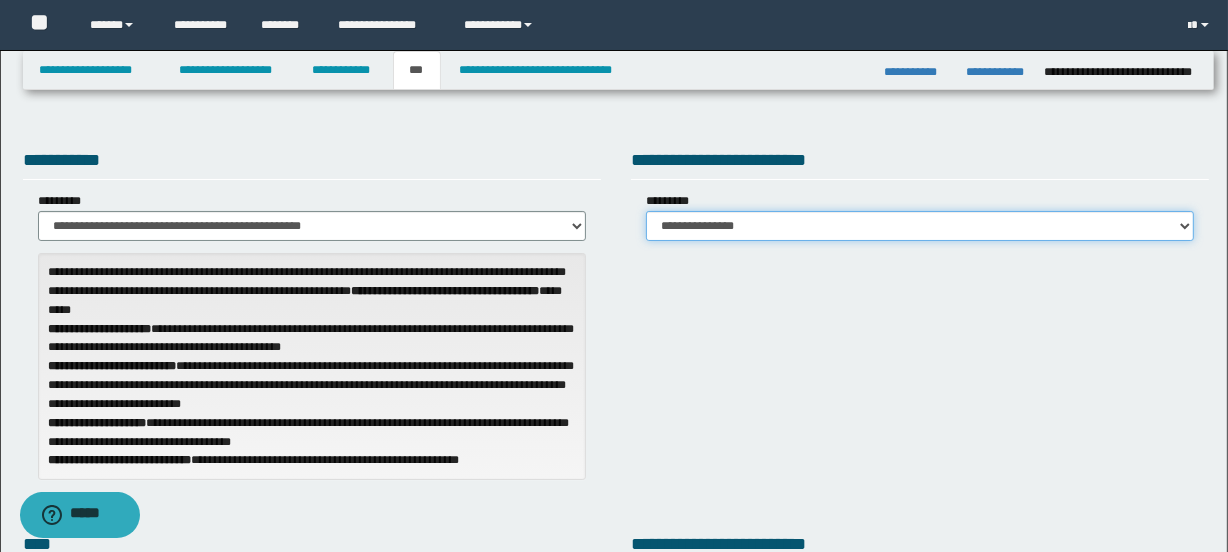 click on "**********" at bounding box center (920, 226) 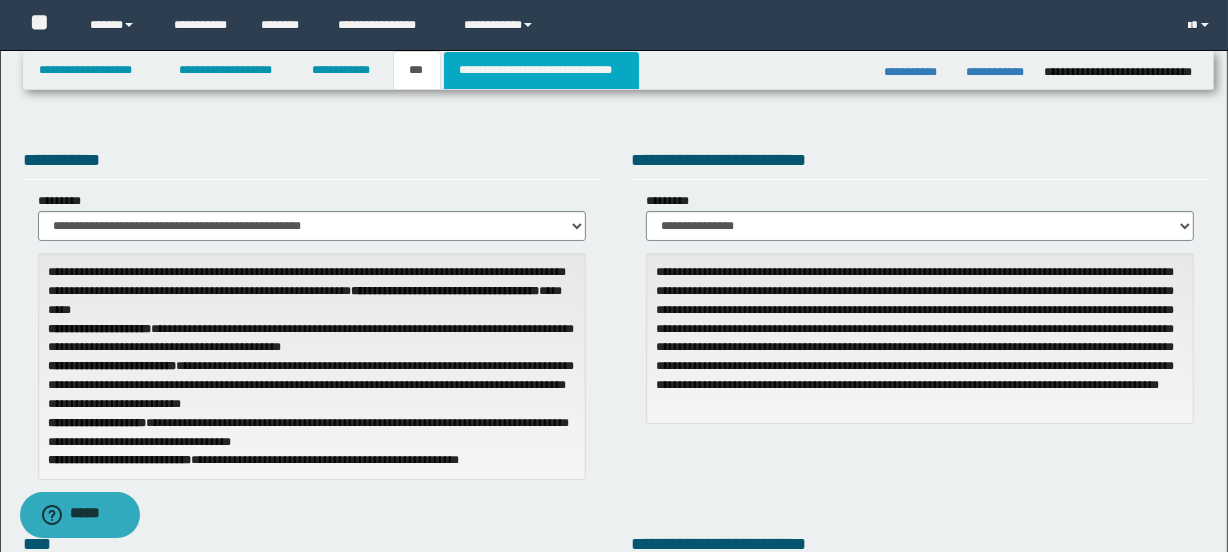 click on "**********" at bounding box center [541, 70] 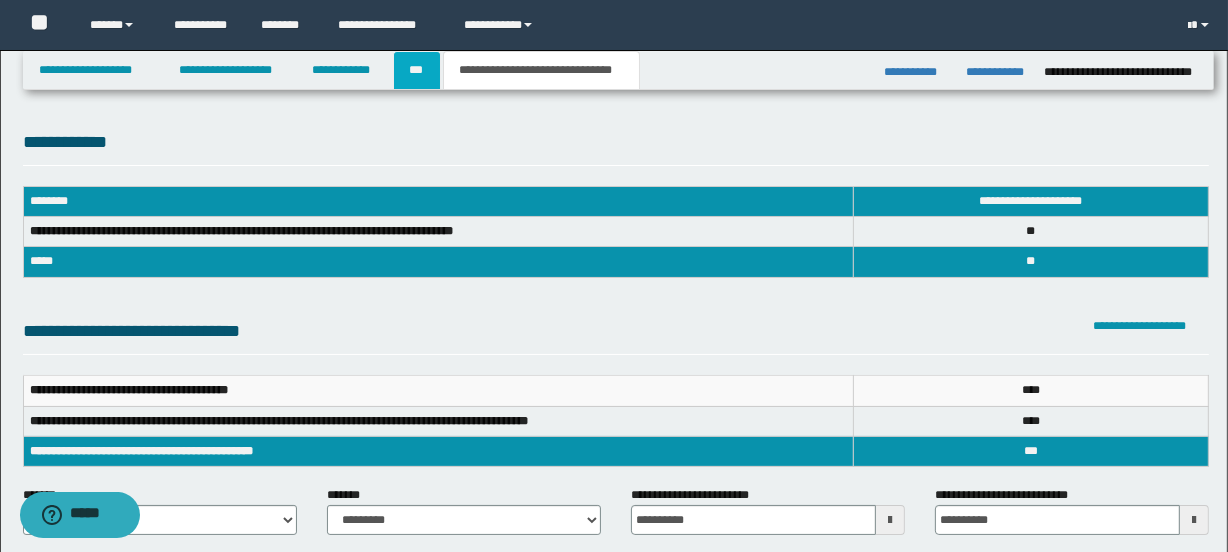 click on "***" at bounding box center [417, 70] 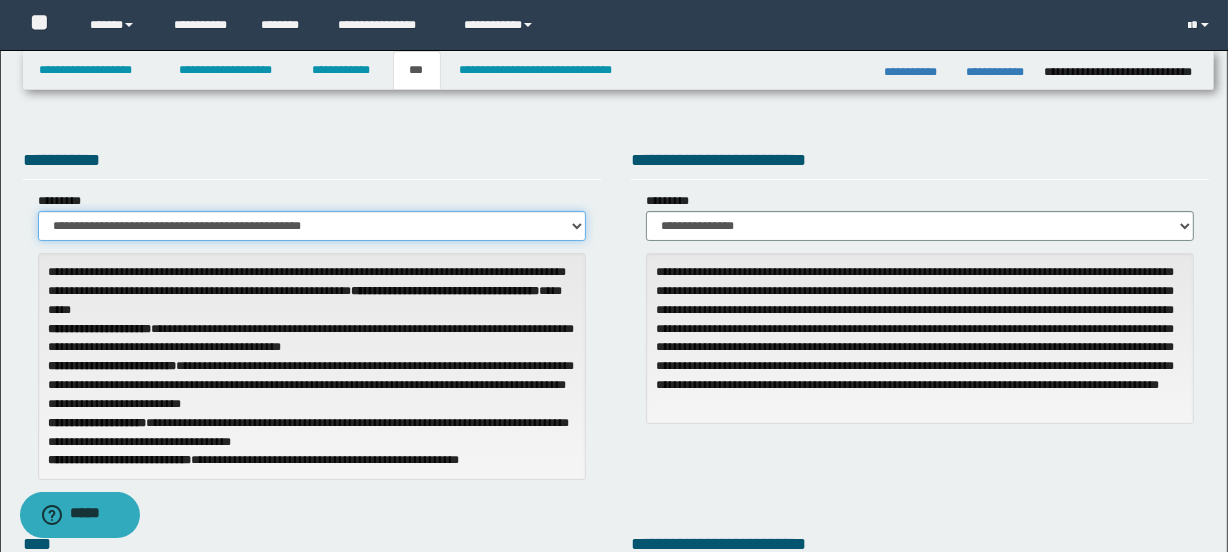 click on "**********" at bounding box center (312, 226) 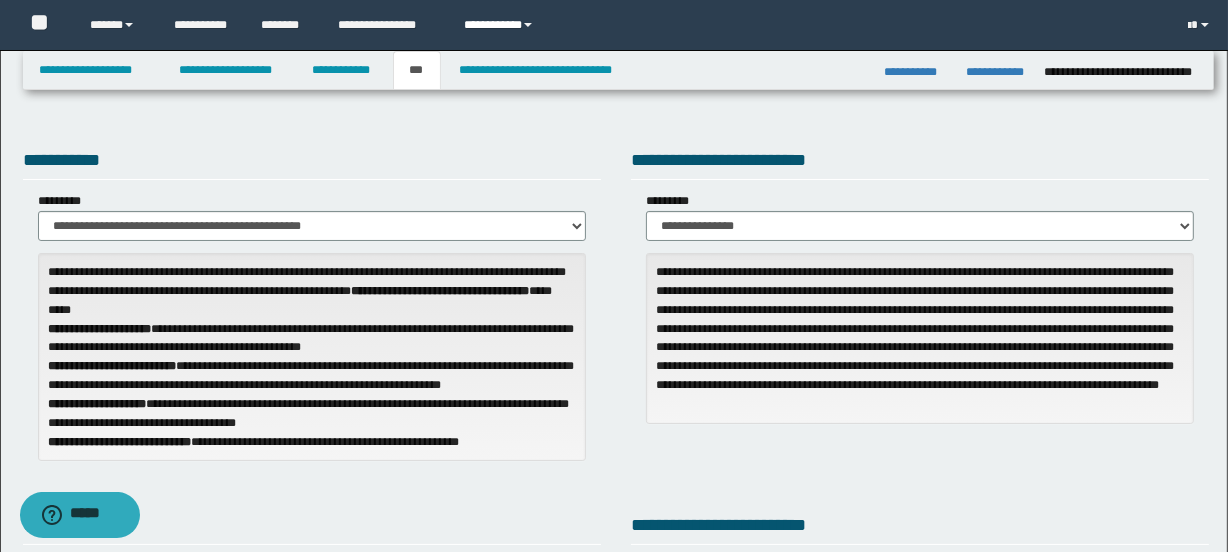 click on "**********" at bounding box center [501, 25] 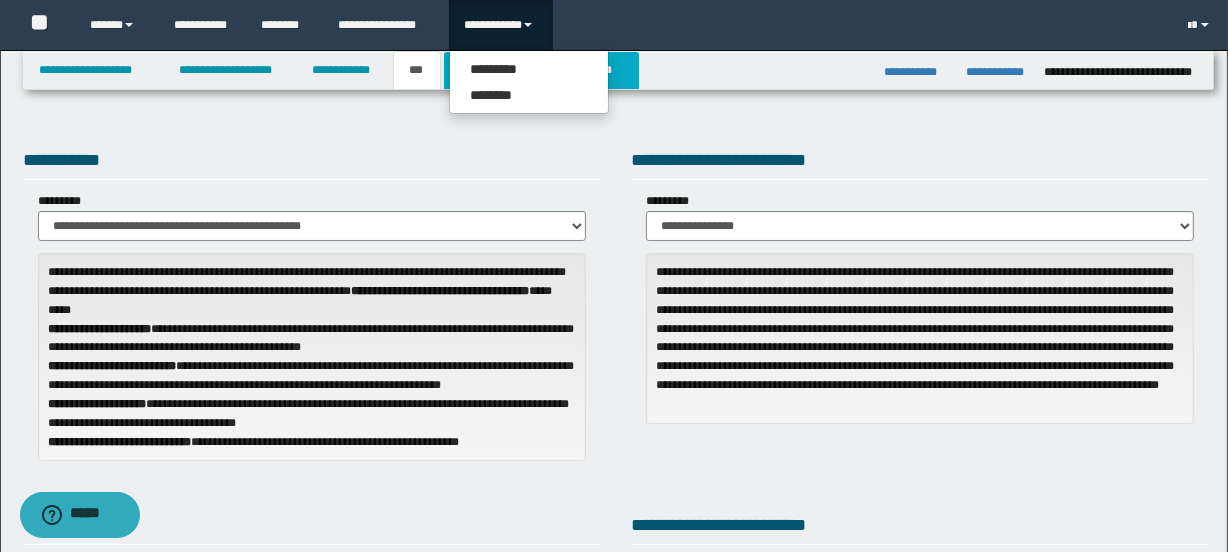 click on "**********" at bounding box center (541, 70) 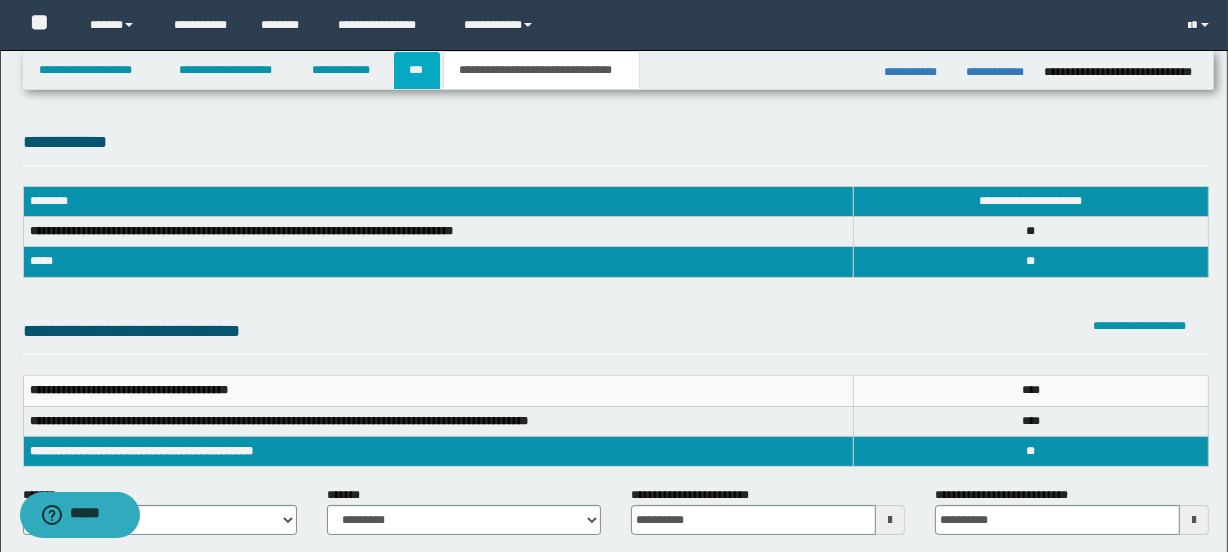 click on "***" at bounding box center (417, 70) 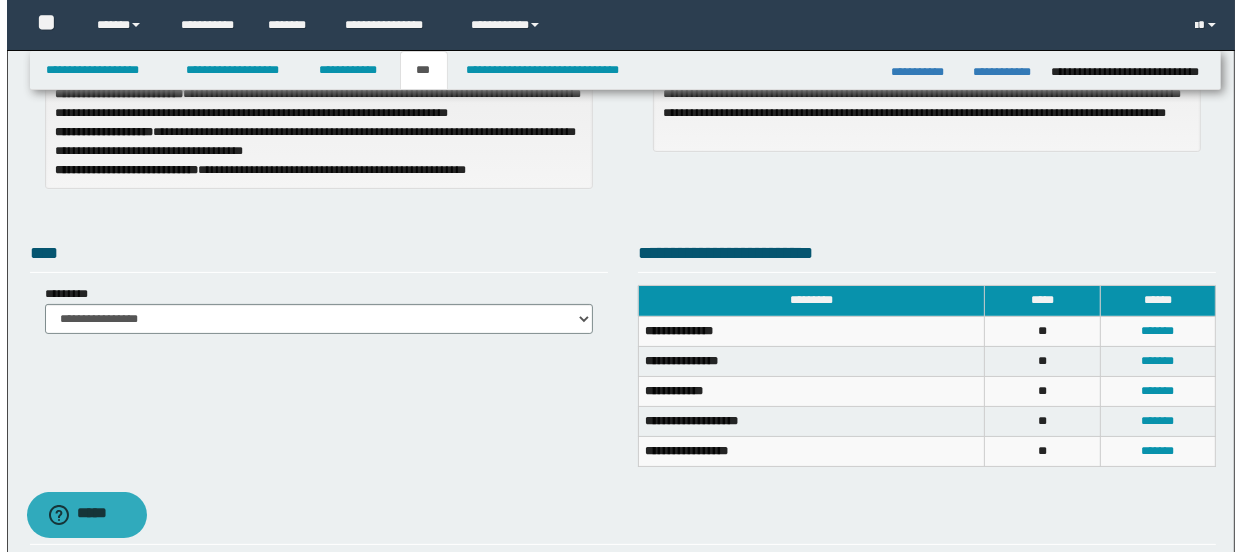 scroll, scrollTop: 359, scrollLeft: 0, axis: vertical 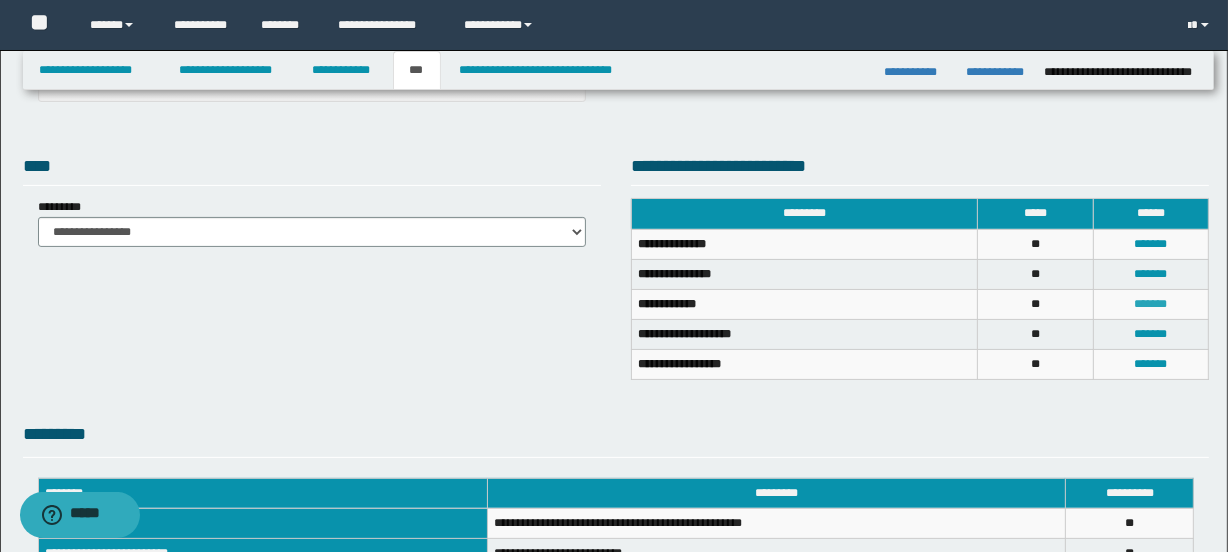 click on "*******" at bounding box center (1151, 304) 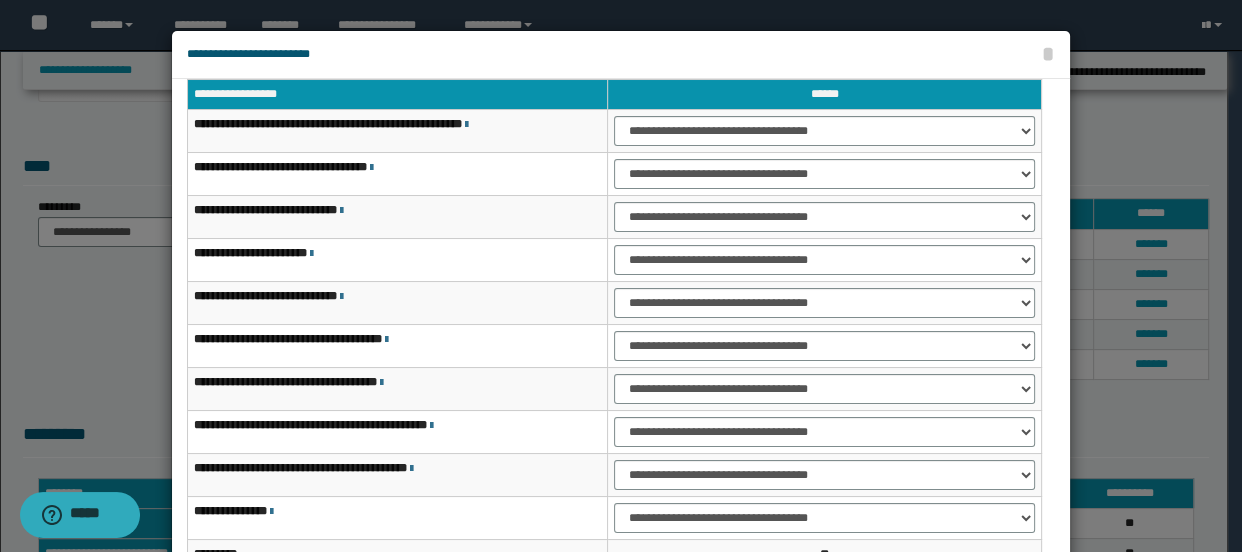 scroll, scrollTop: 48, scrollLeft: 0, axis: vertical 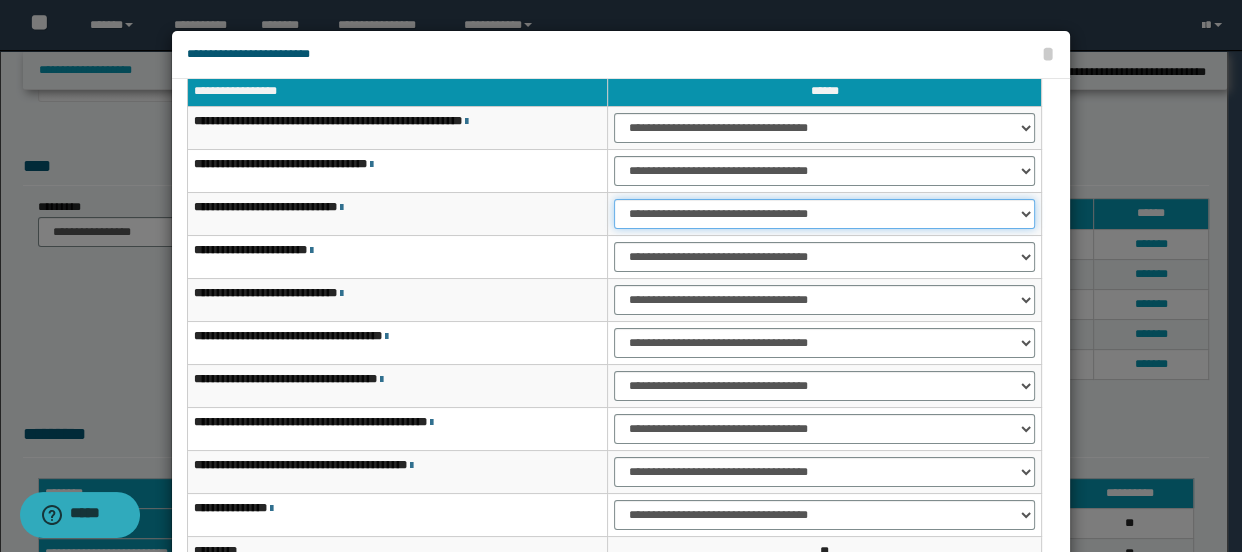click on "**********" at bounding box center [824, 214] 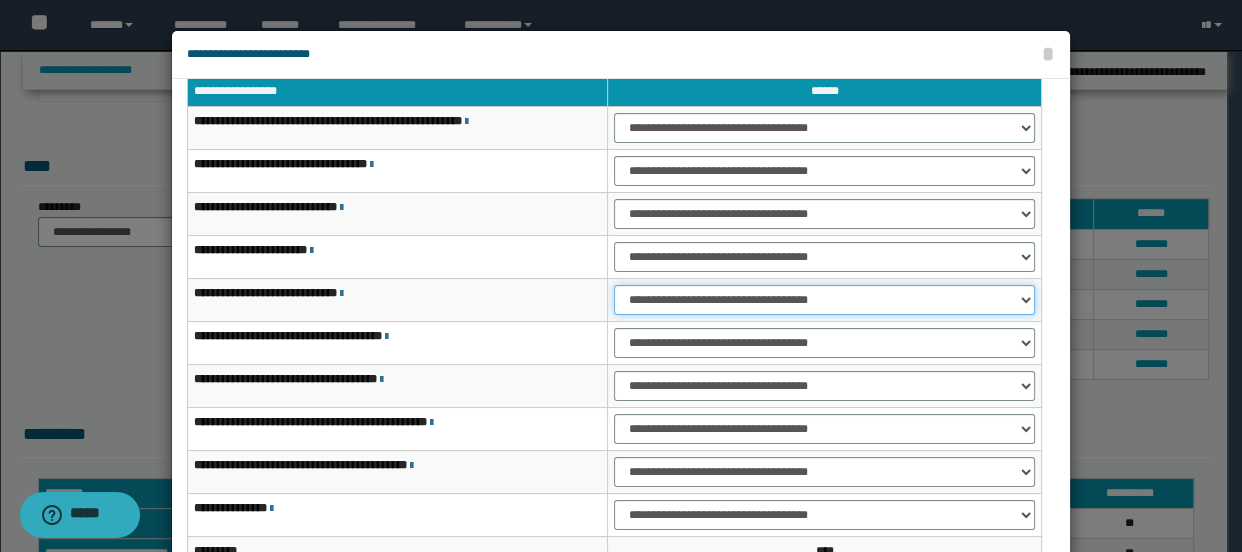 click on "**********" at bounding box center [824, 300] 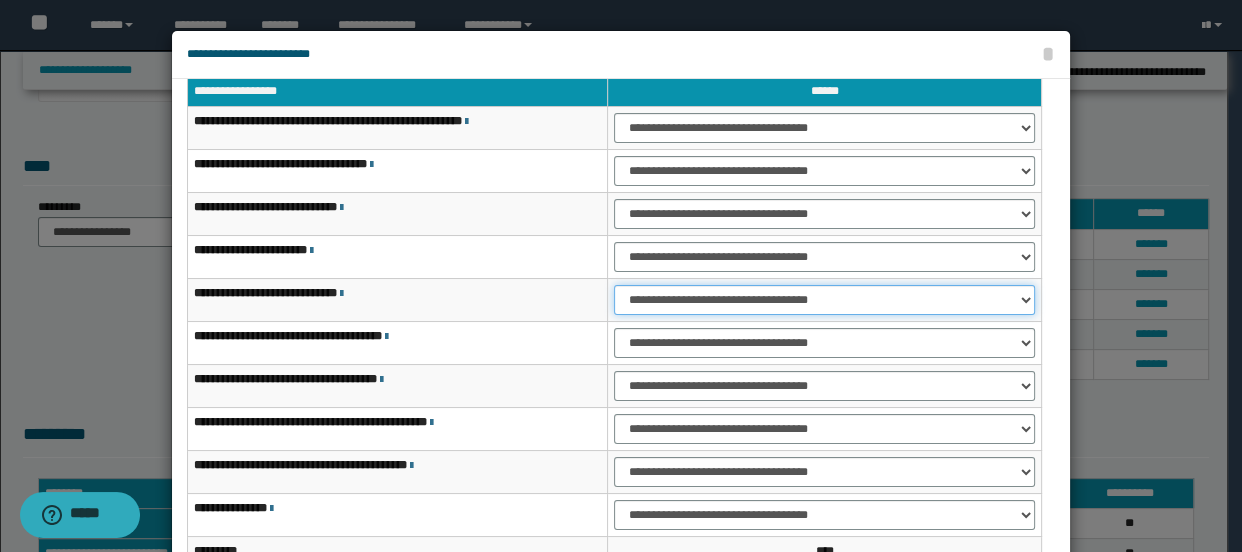 select on "***" 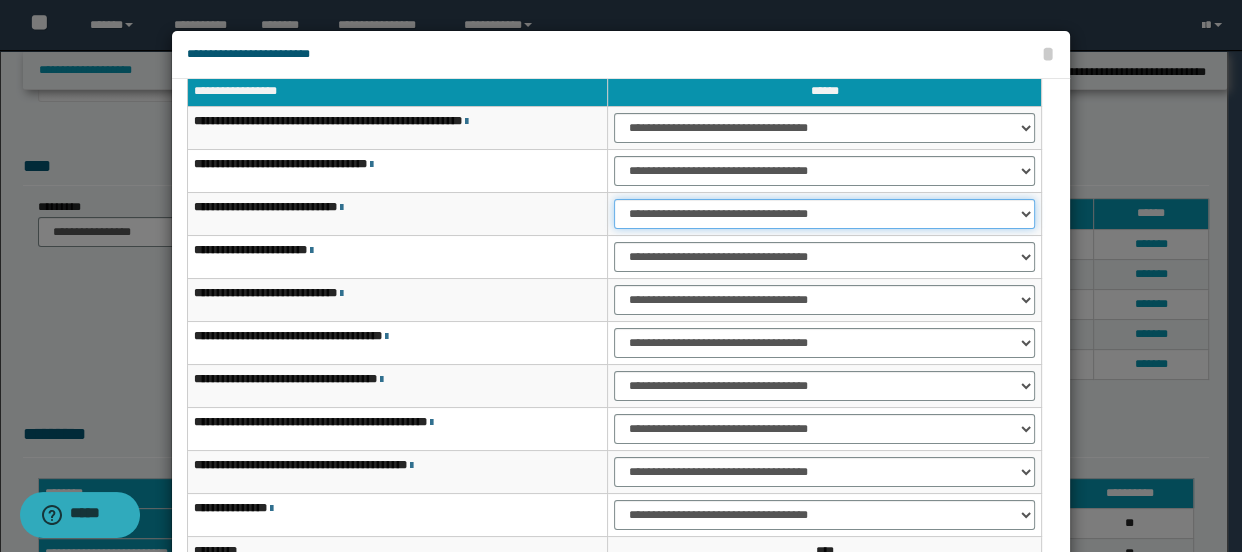 click on "**********" at bounding box center (824, 214) 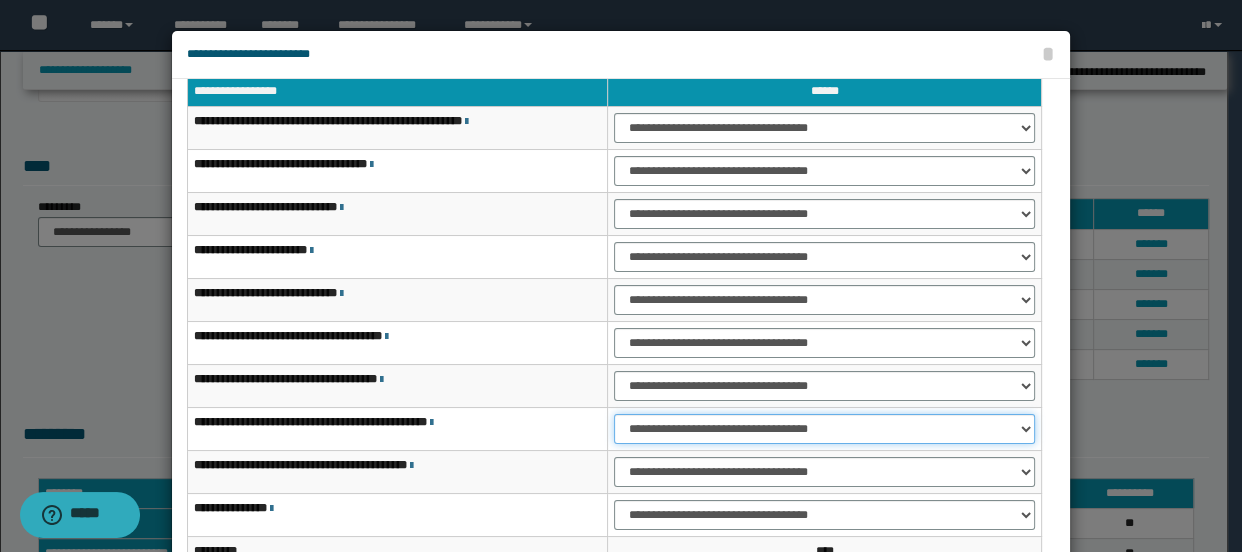 click on "**********" at bounding box center (824, 429) 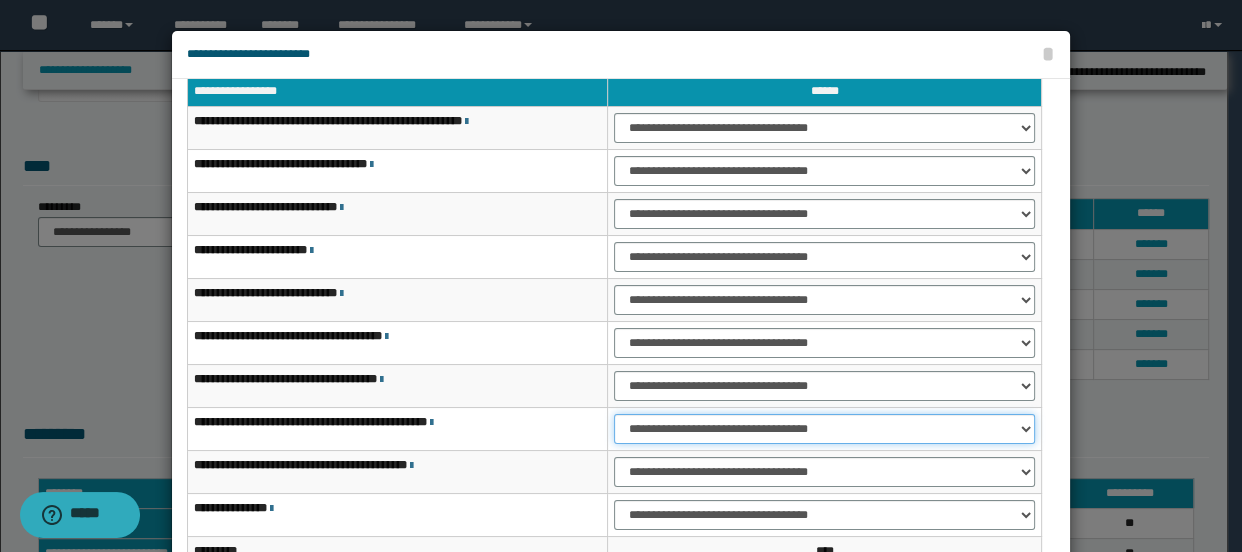 select on "***" 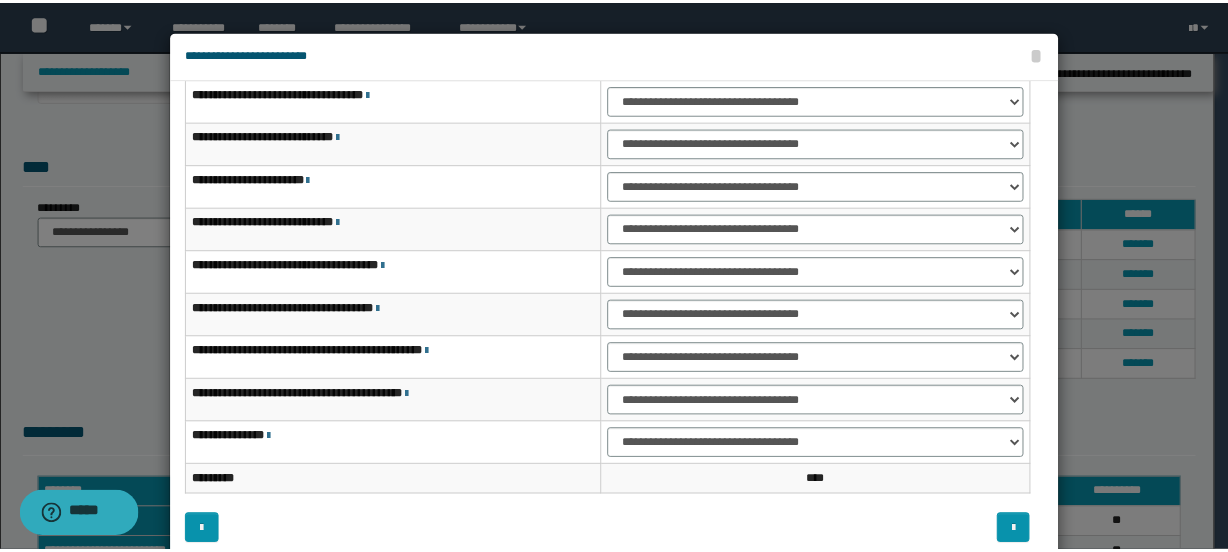 scroll, scrollTop: 120, scrollLeft: 0, axis: vertical 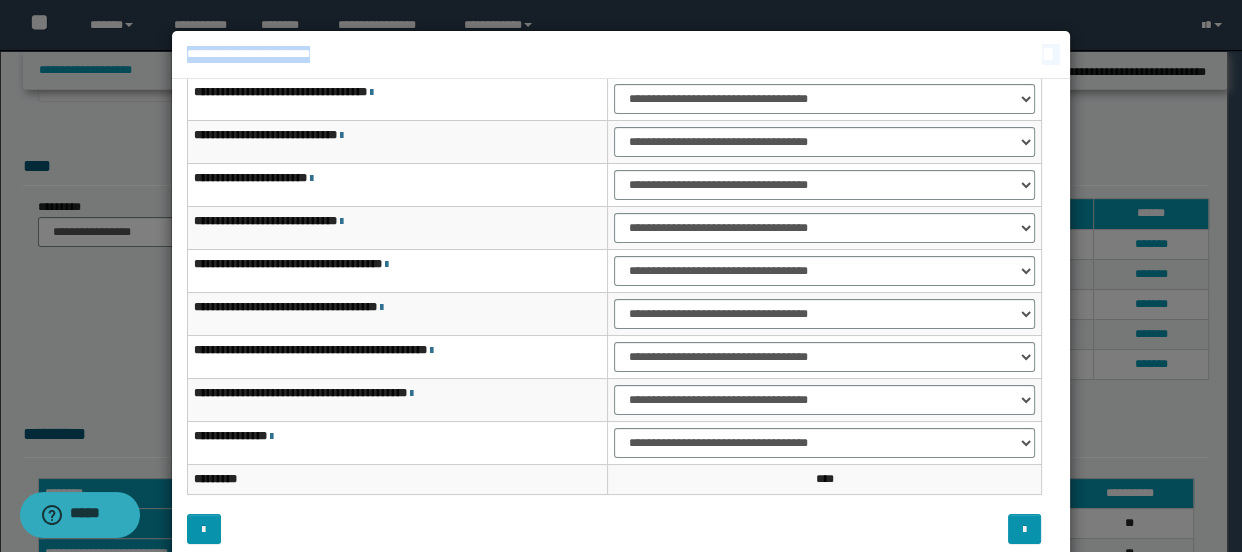 drag, startPoint x: 1068, startPoint y: 431, endPoint x: 1051, endPoint y: 350, distance: 82.764725 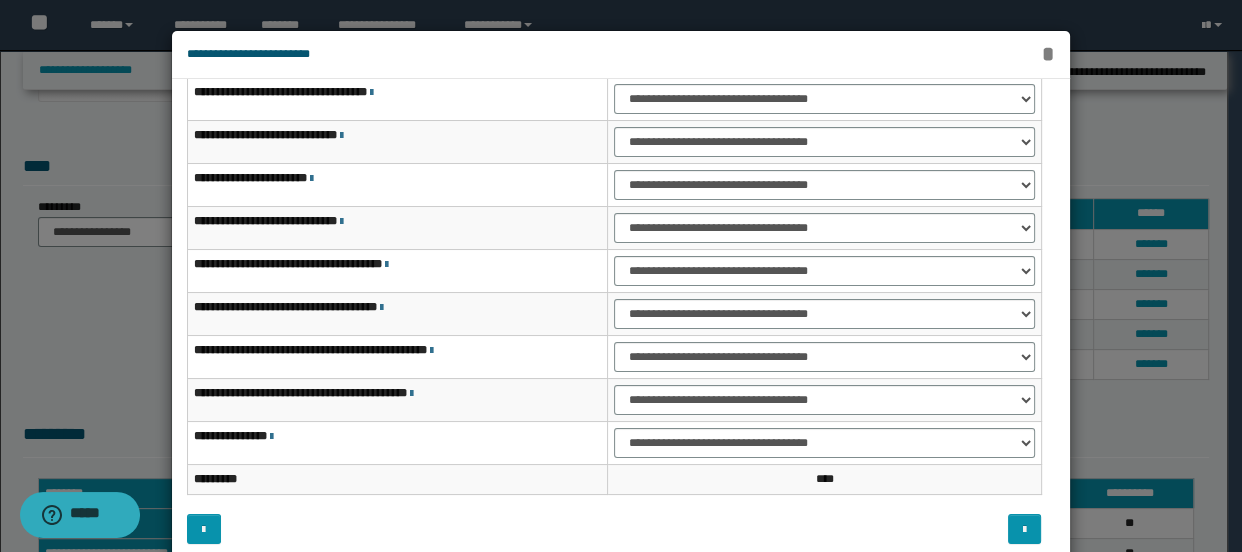 click on "*" at bounding box center (1047, 54) 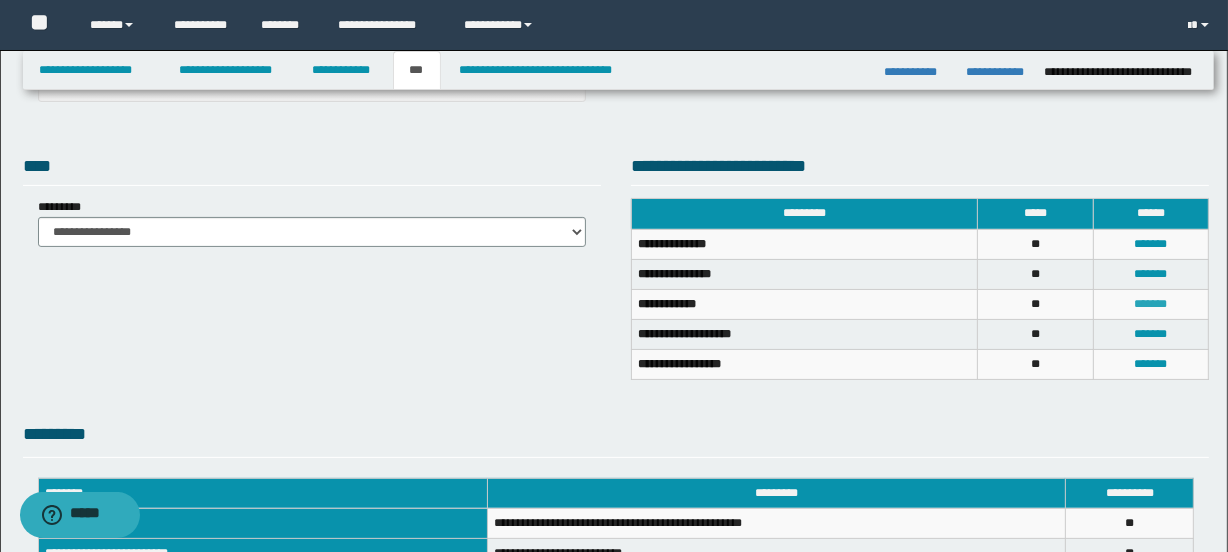 click on "*******" at bounding box center (1151, 304) 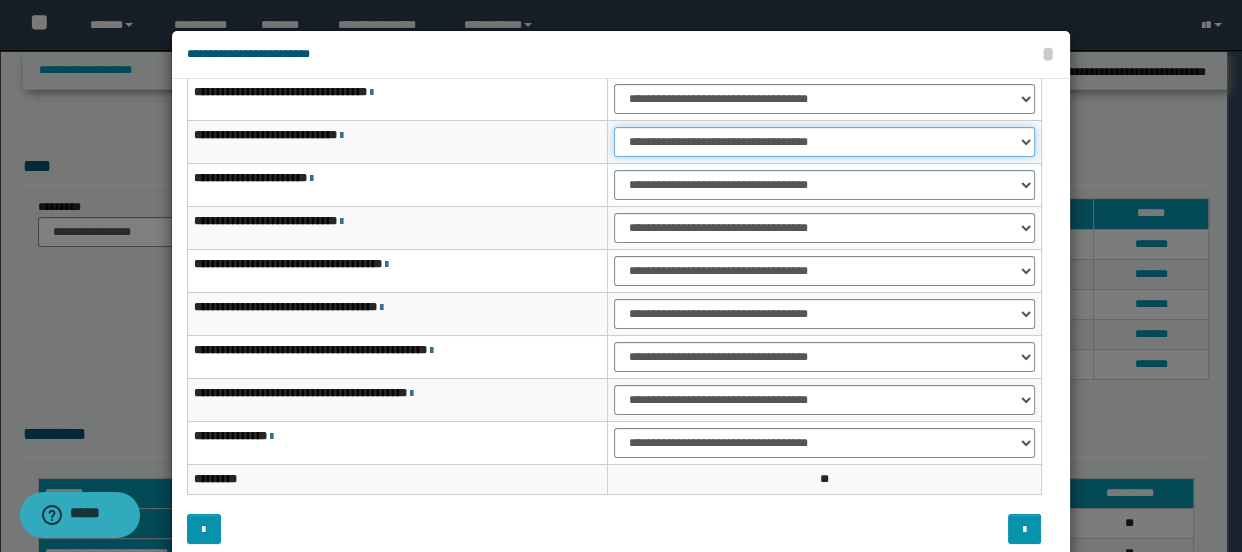 click on "**********" at bounding box center [824, 142] 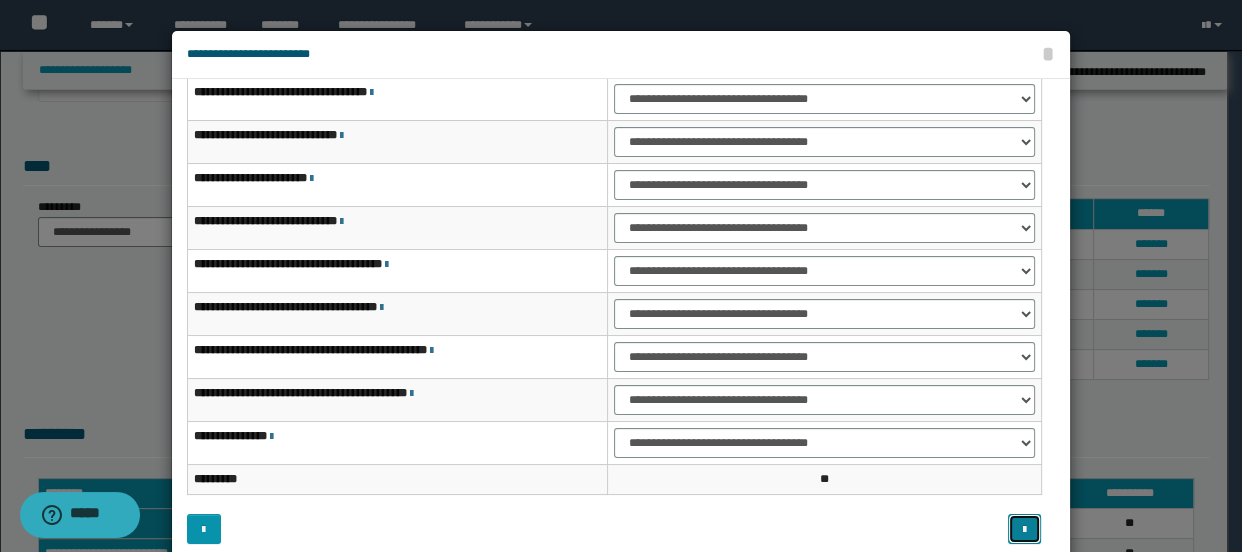 click at bounding box center (1025, 529) 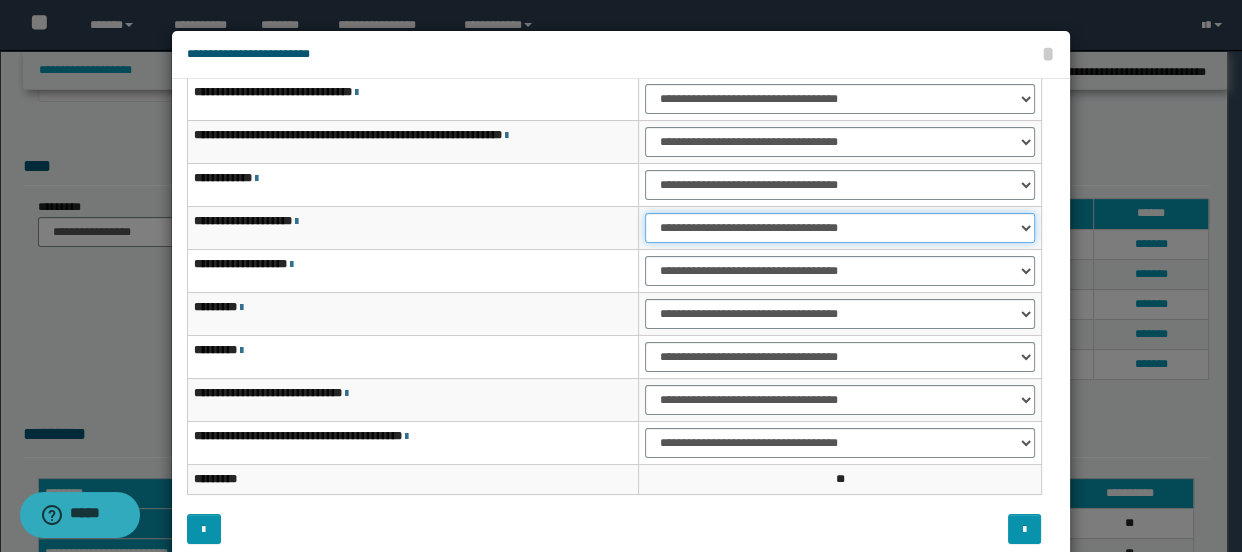 click on "**********" at bounding box center (839, 228) 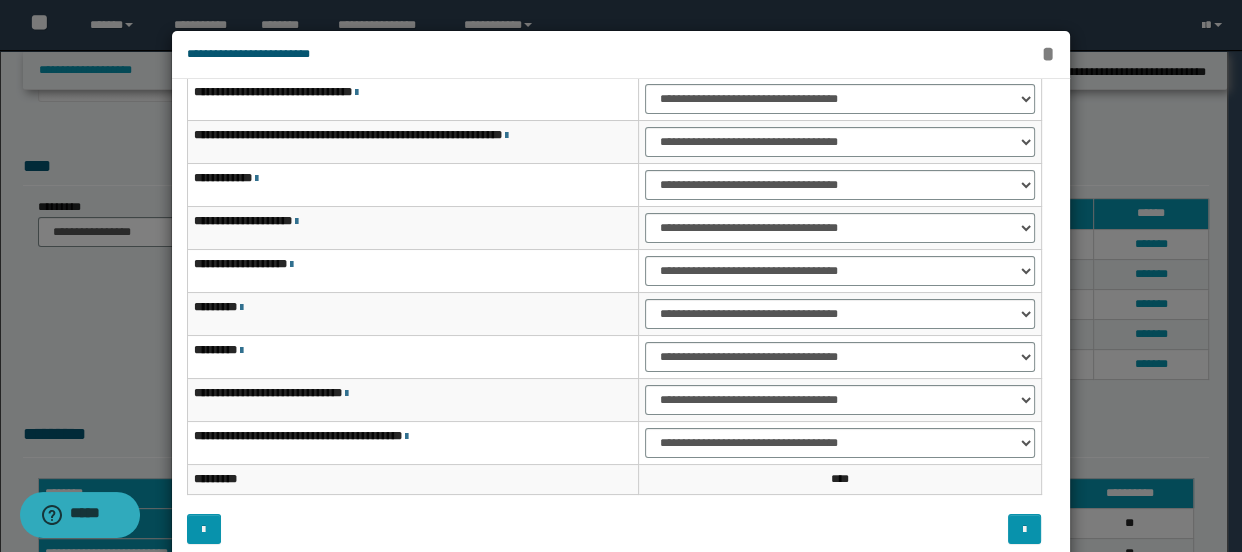 click on "*" at bounding box center [1047, 54] 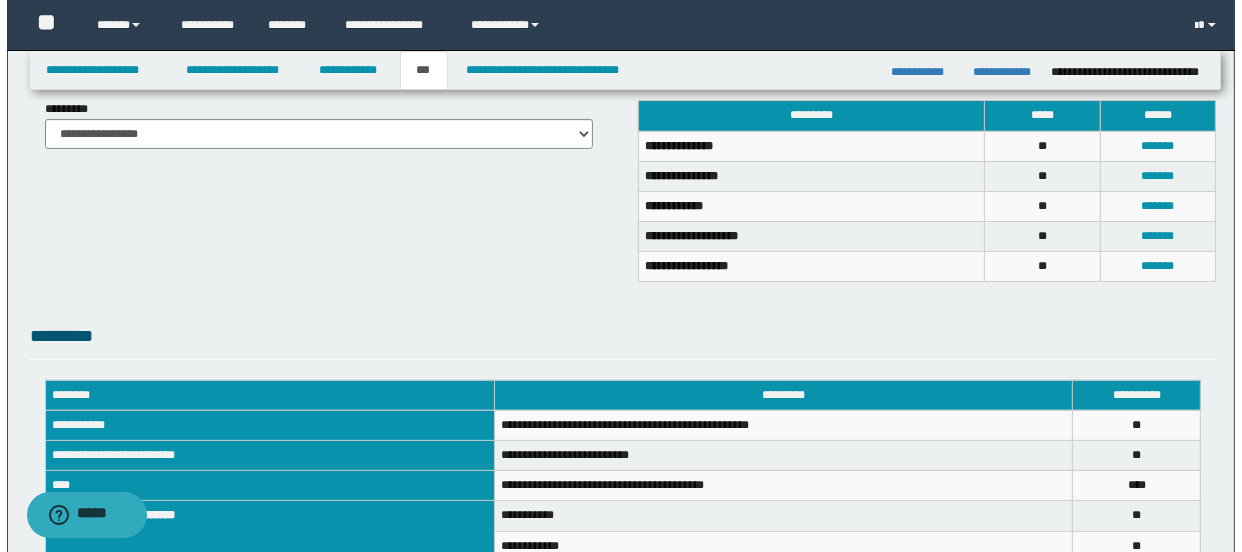 scroll, scrollTop: 463, scrollLeft: 0, axis: vertical 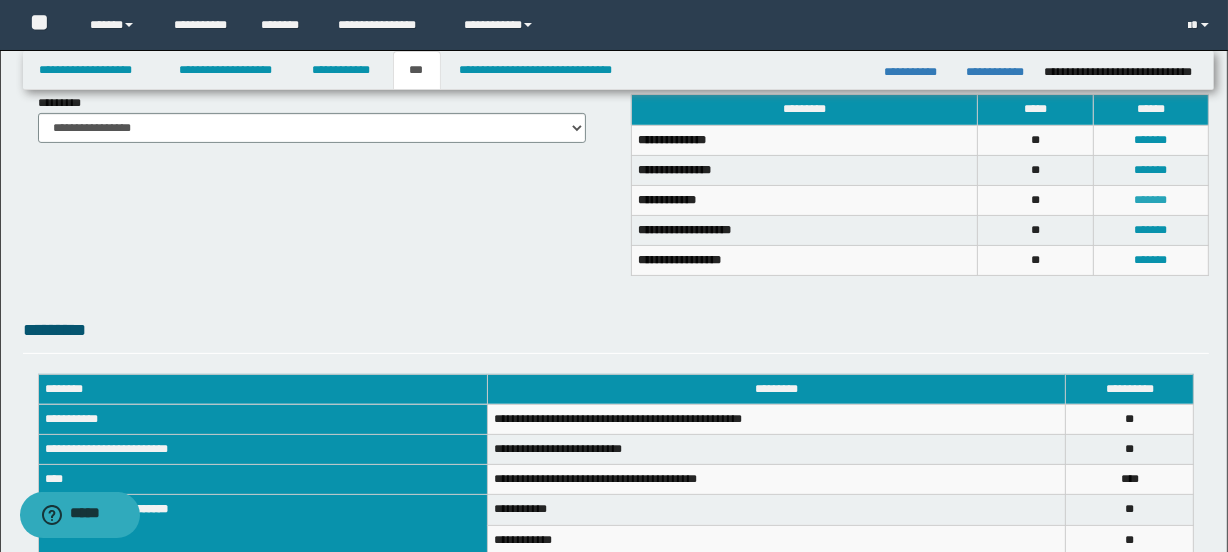 click on "*******" at bounding box center [1151, 200] 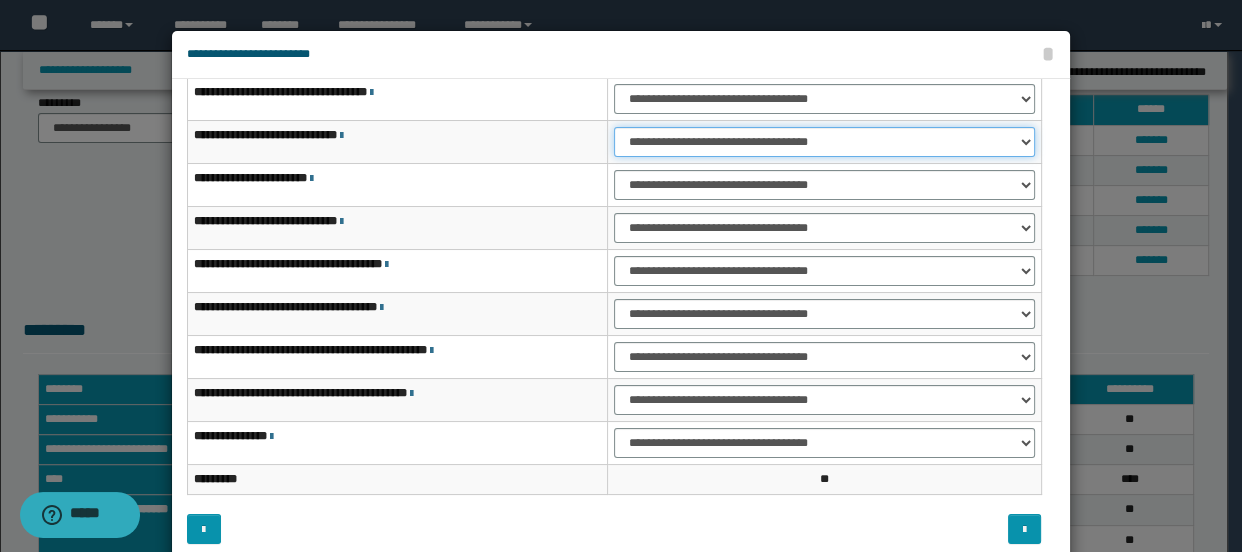 click on "**********" at bounding box center [824, 142] 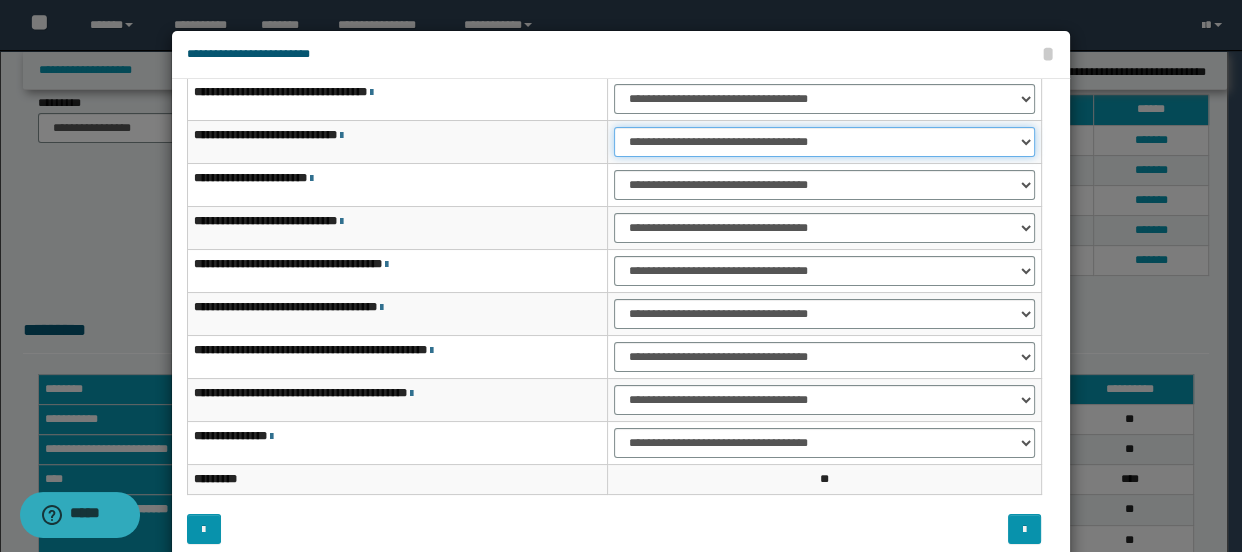 select on "***" 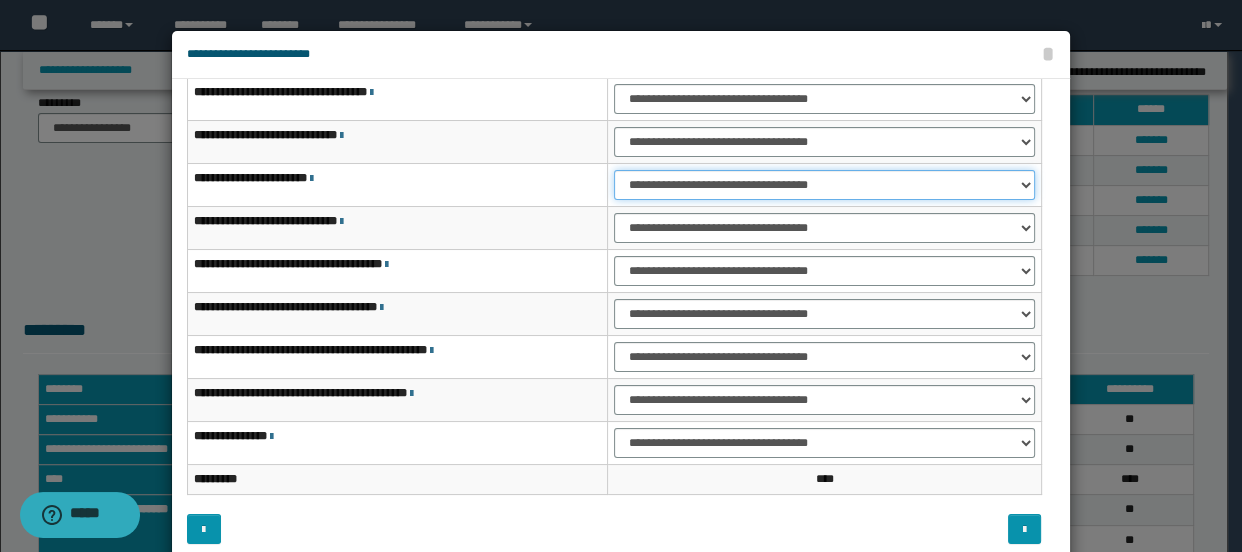 click on "**********" at bounding box center (824, 185) 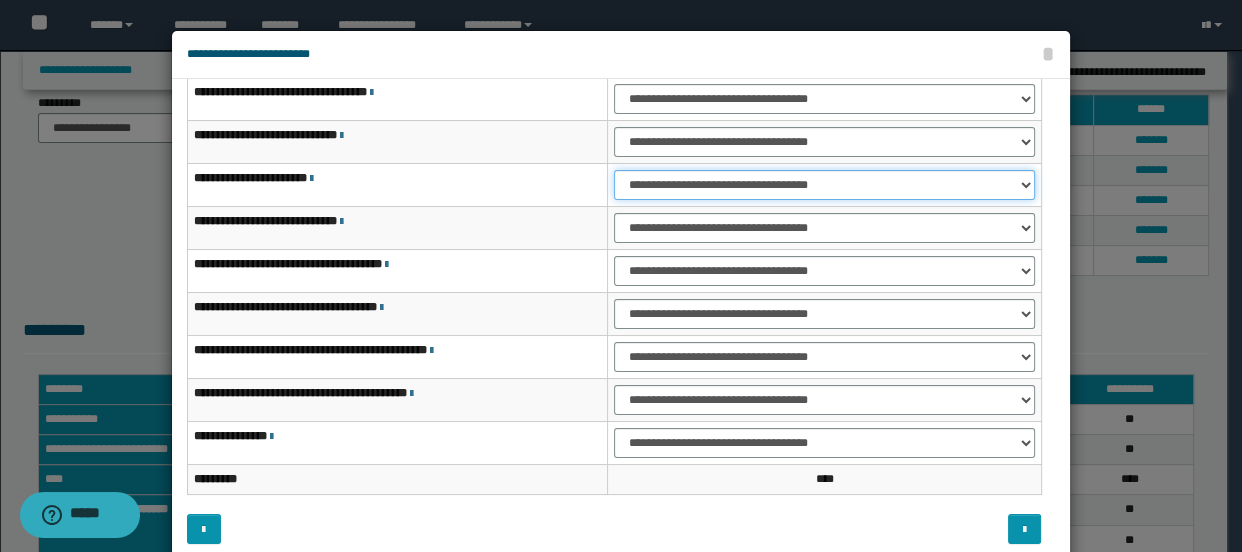 select on "***" 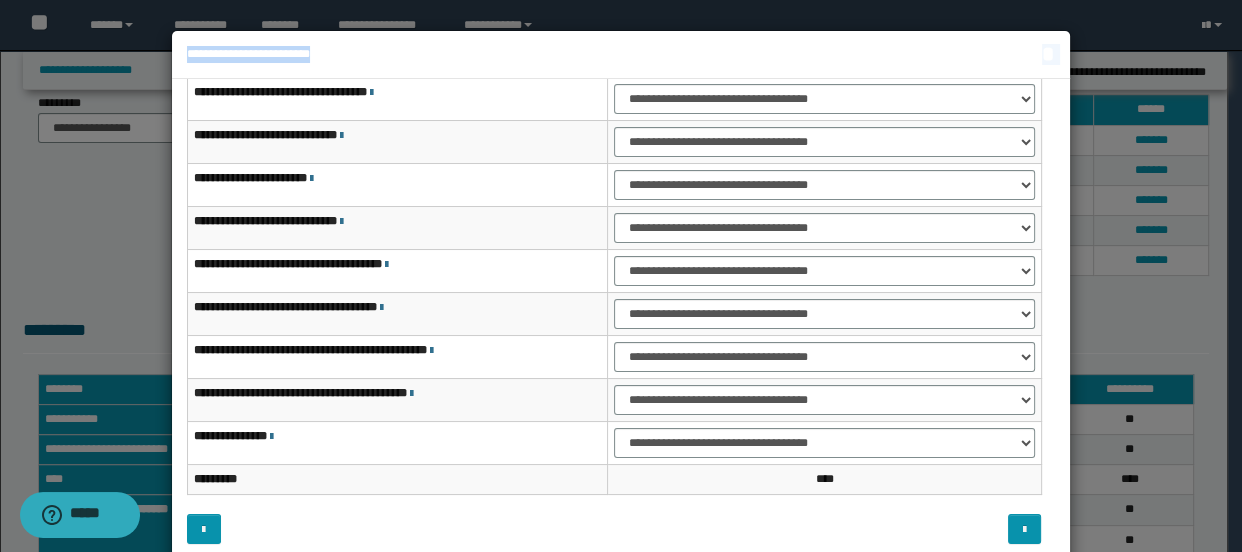 drag, startPoint x: 1226, startPoint y: 405, endPoint x: 1240, endPoint y: 479, distance: 75.31268 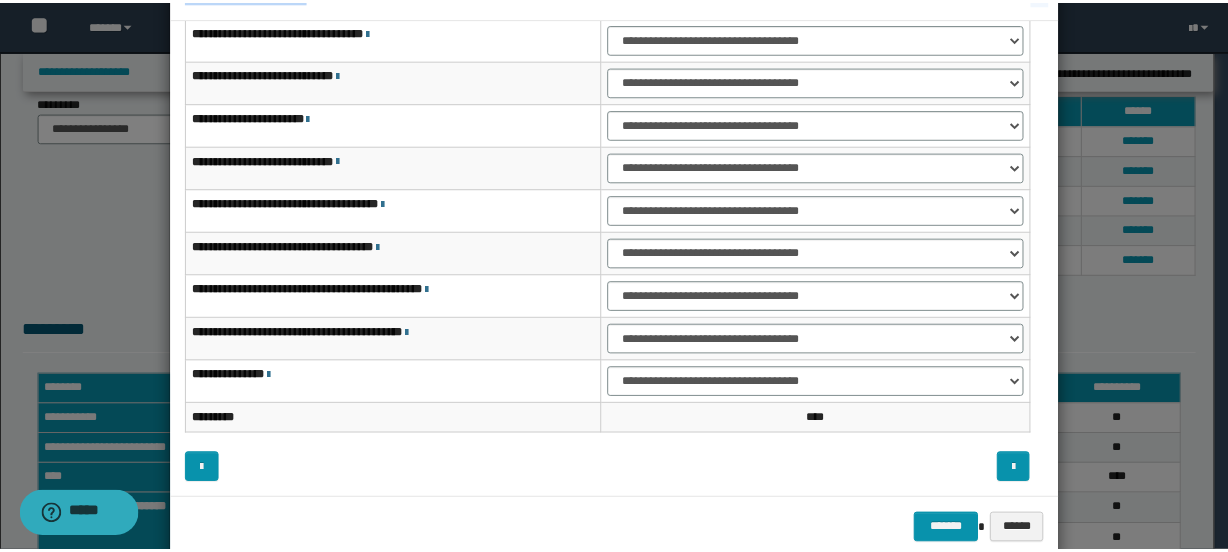 scroll, scrollTop: 99, scrollLeft: 0, axis: vertical 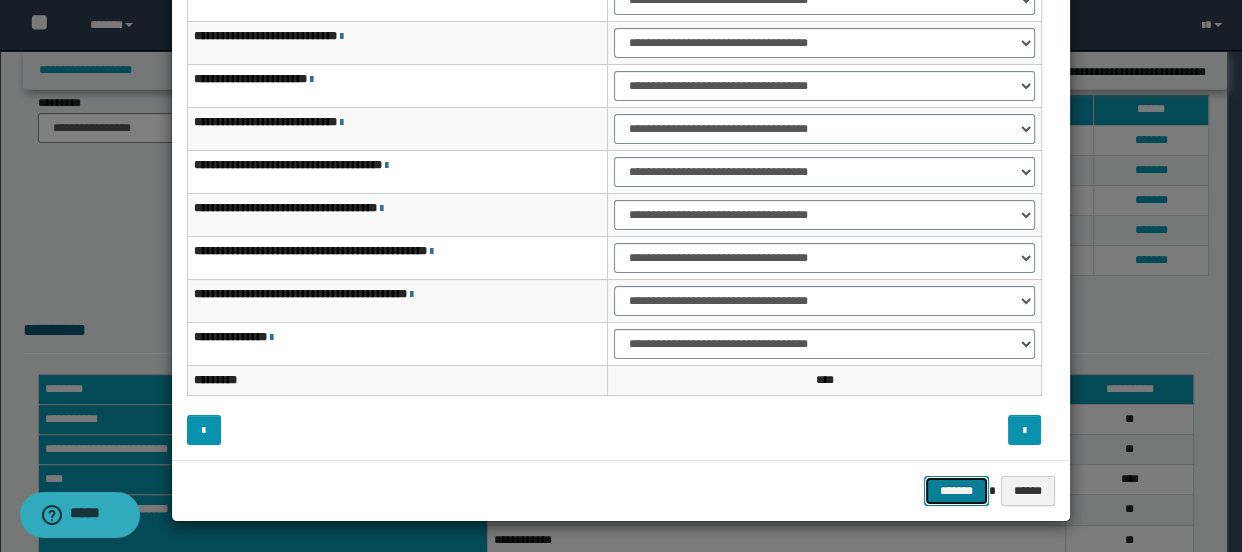 click on "*******" at bounding box center [956, 491] 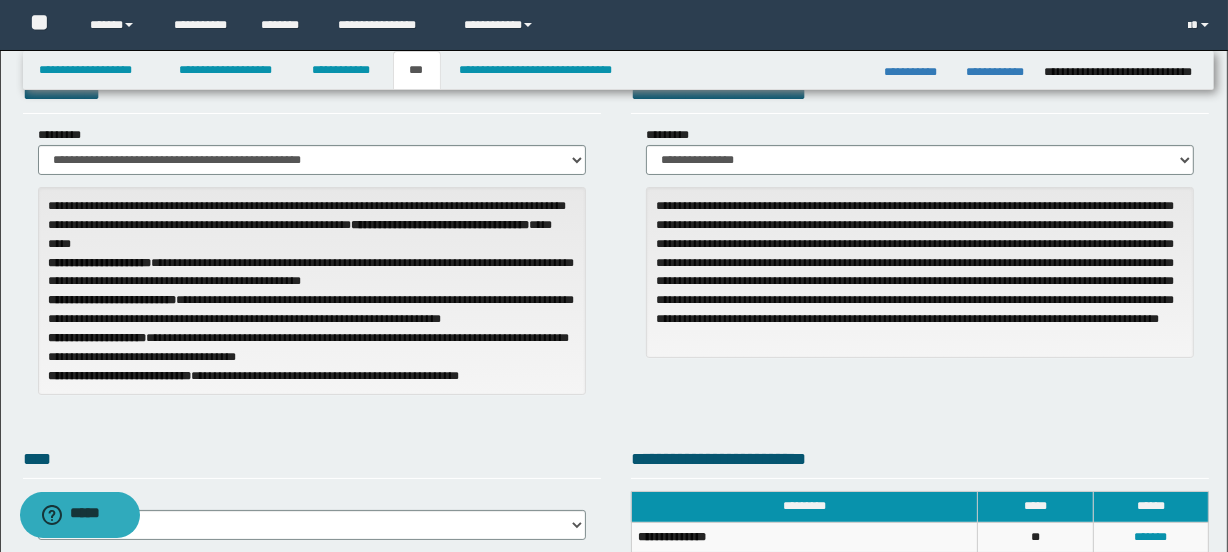 scroll, scrollTop: 64, scrollLeft: 0, axis: vertical 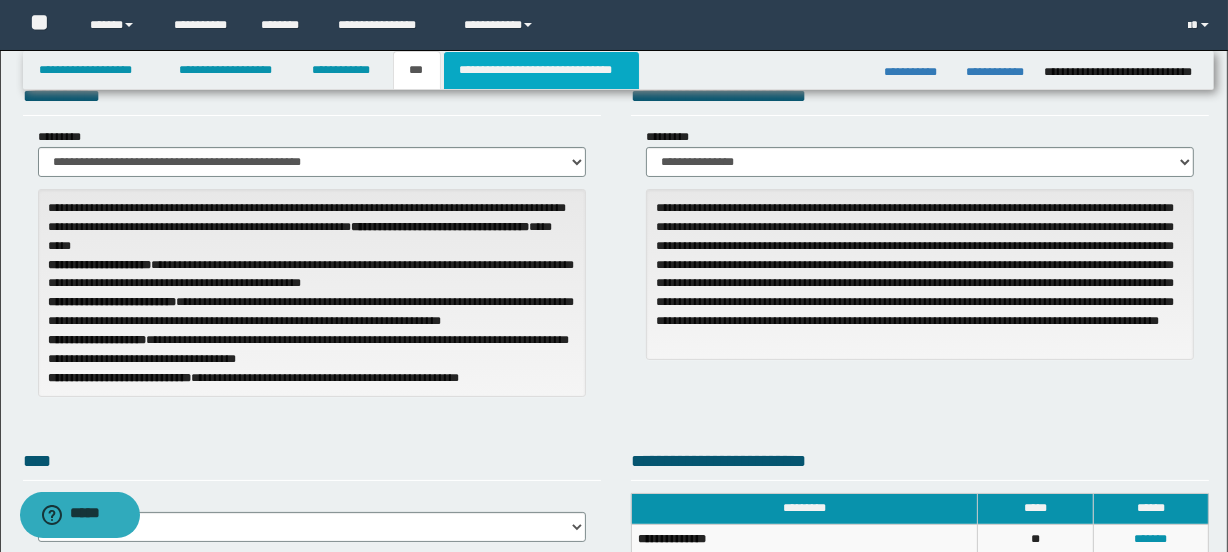 click on "**********" at bounding box center [541, 70] 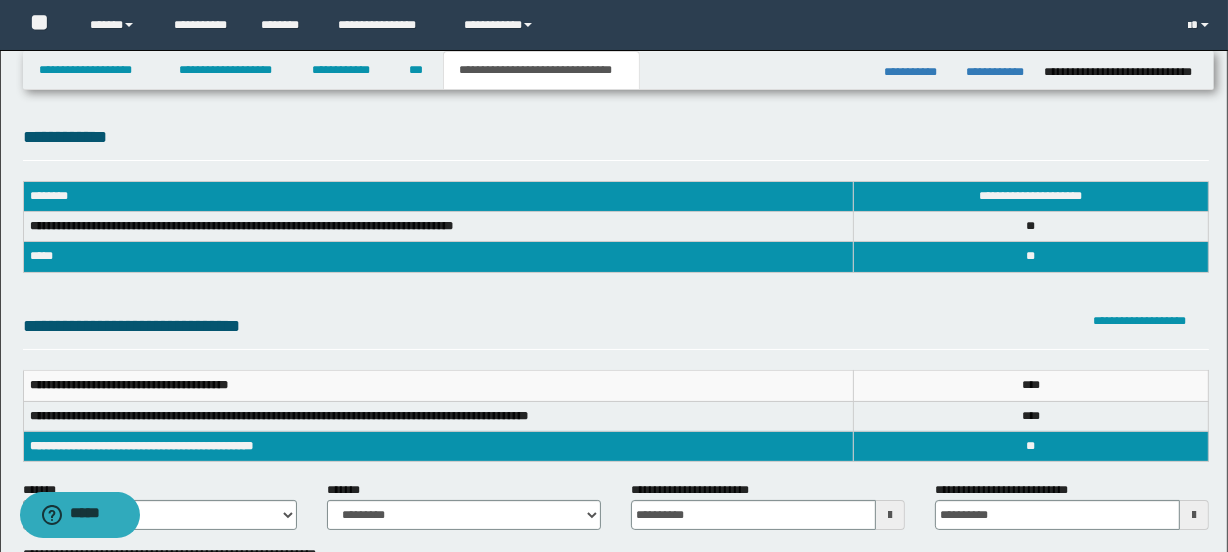 scroll, scrollTop: 0, scrollLeft: 0, axis: both 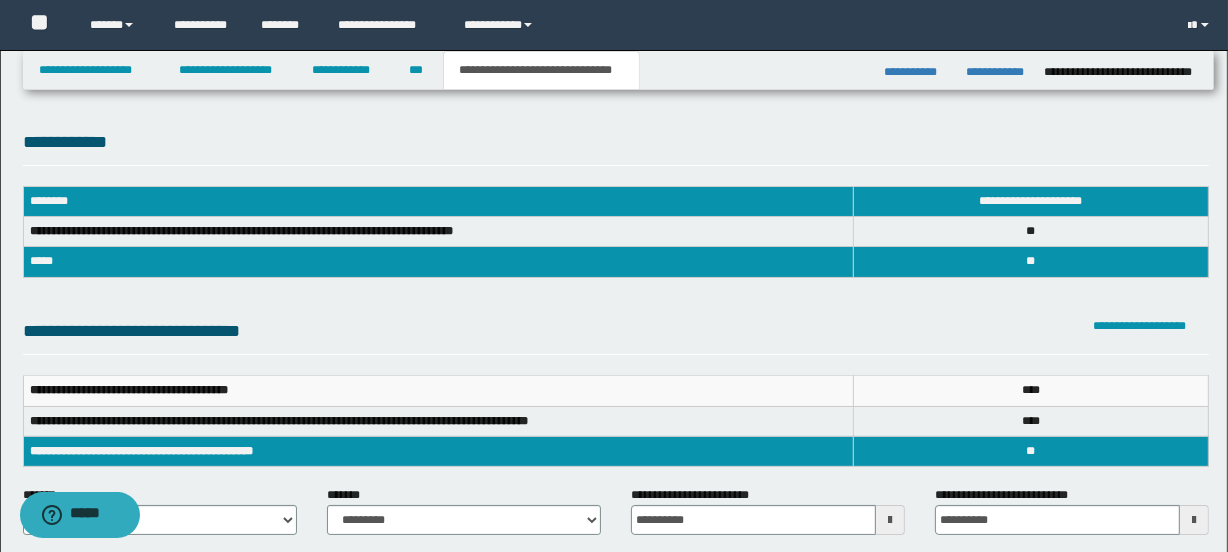 click on "**********" at bounding box center [614, 655] 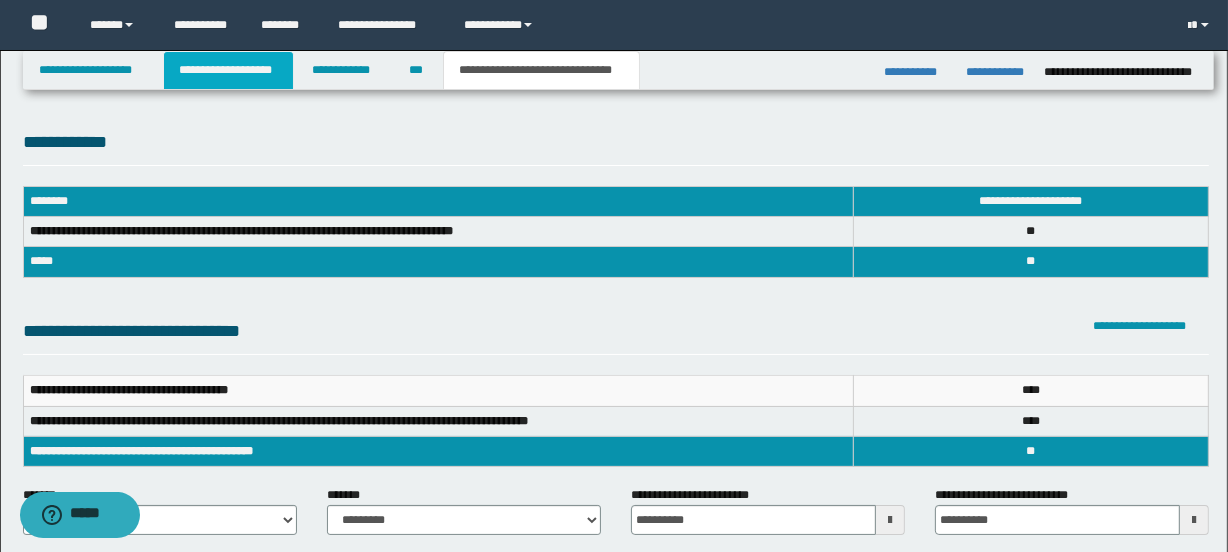 click on "**********" at bounding box center (228, 70) 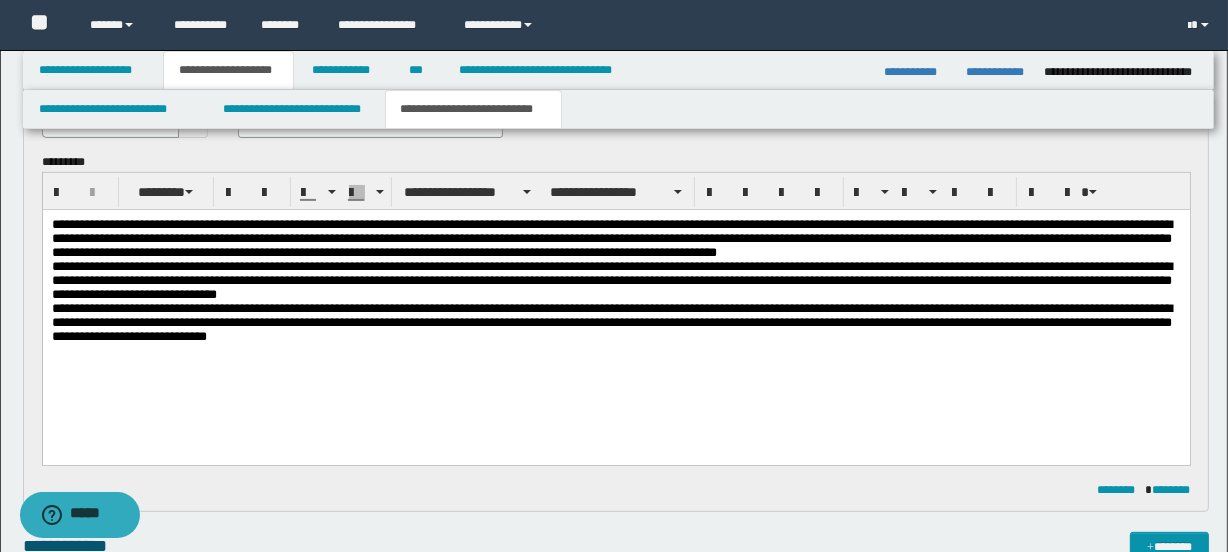 scroll, scrollTop: 568, scrollLeft: 0, axis: vertical 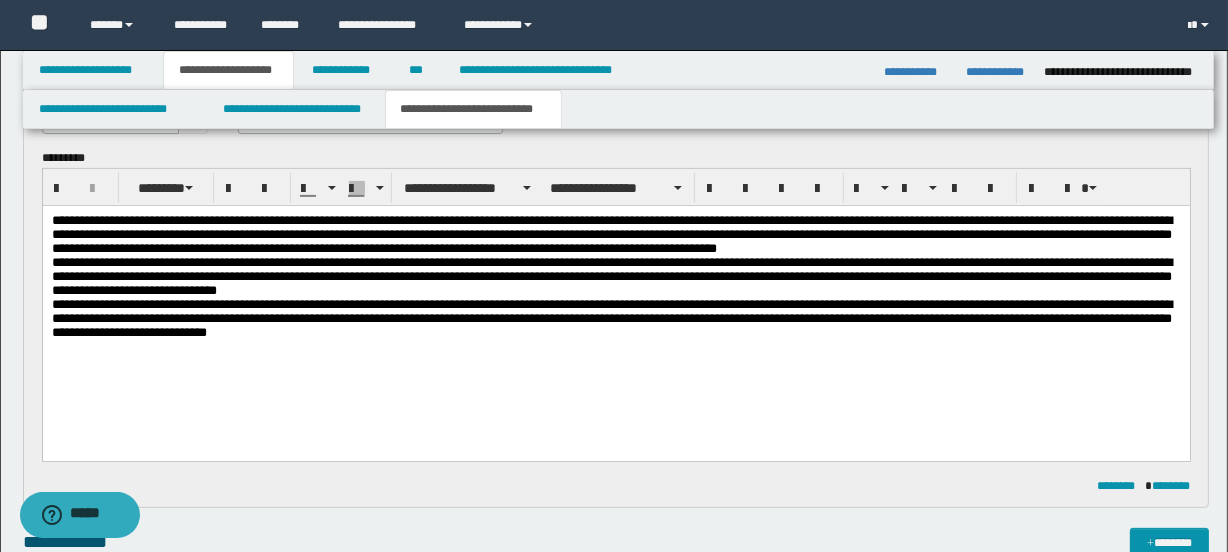 click on "**********" at bounding box center (615, 283) 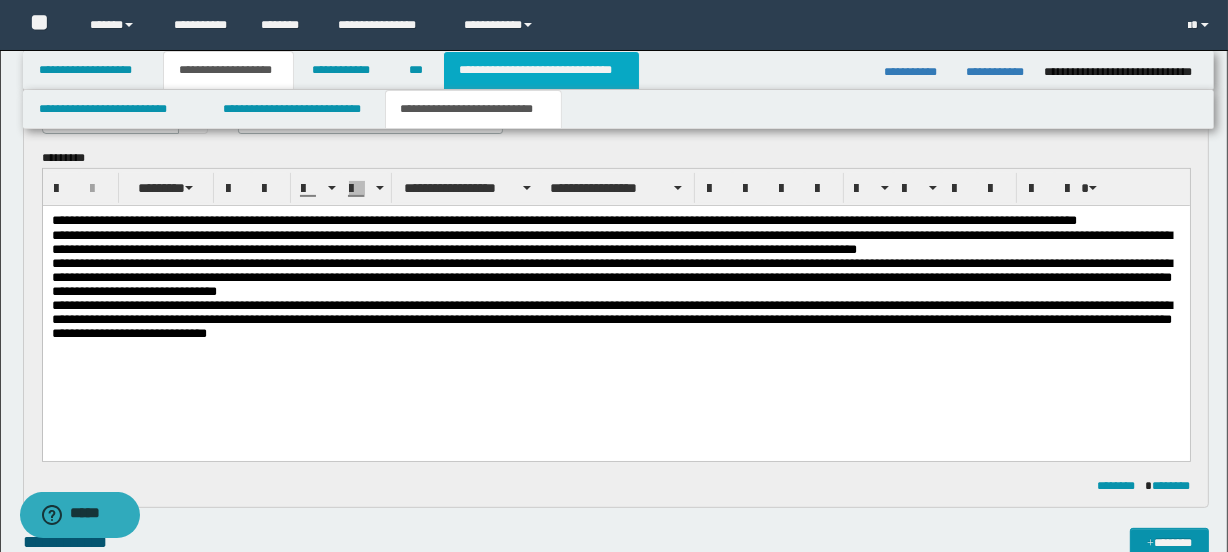 click on "**********" at bounding box center [541, 70] 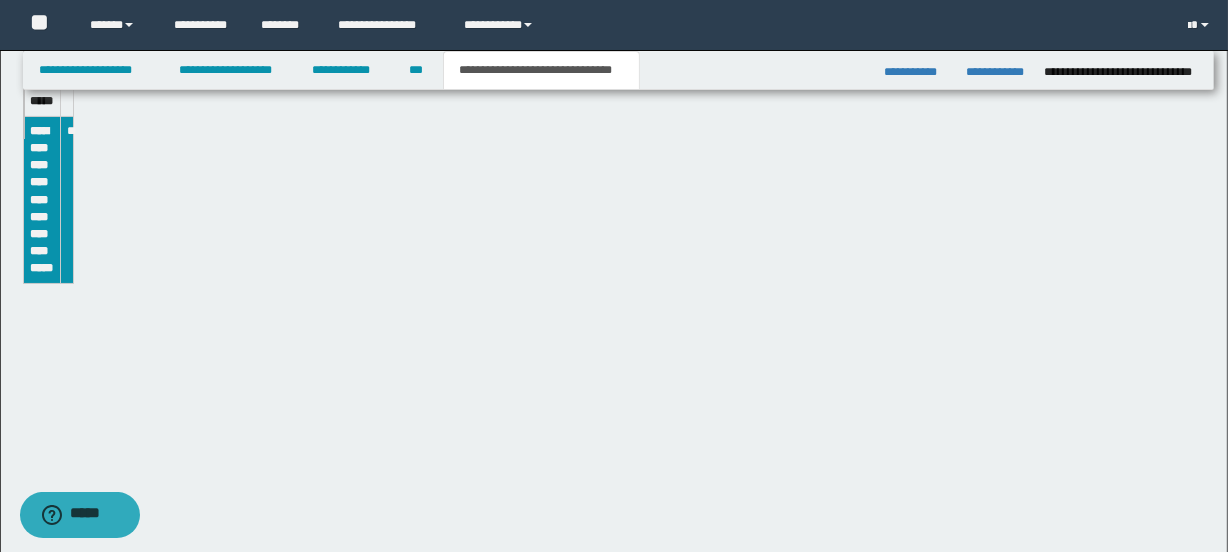 scroll, scrollTop: 537, scrollLeft: 0, axis: vertical 